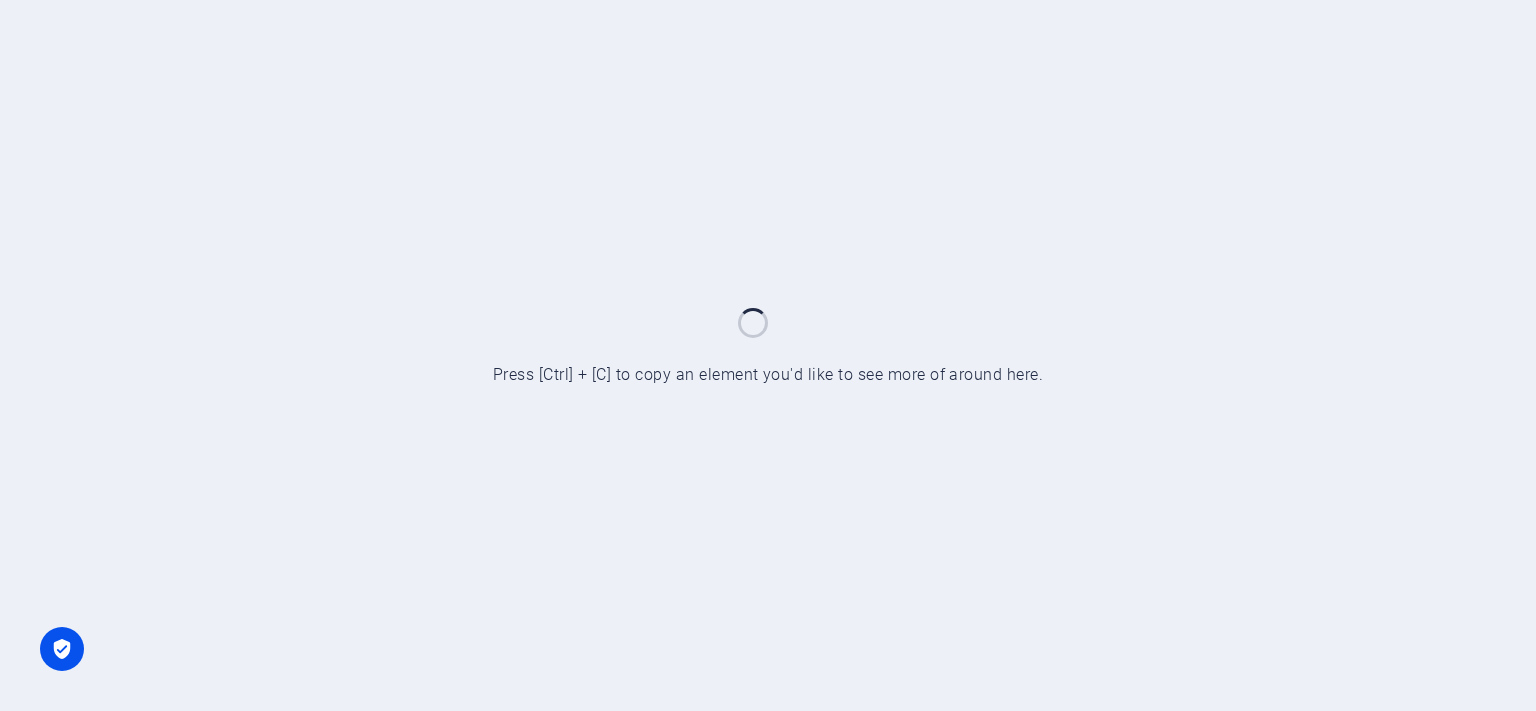 scroll, scrollTop: 0, scrollLeft: 0, axis: both 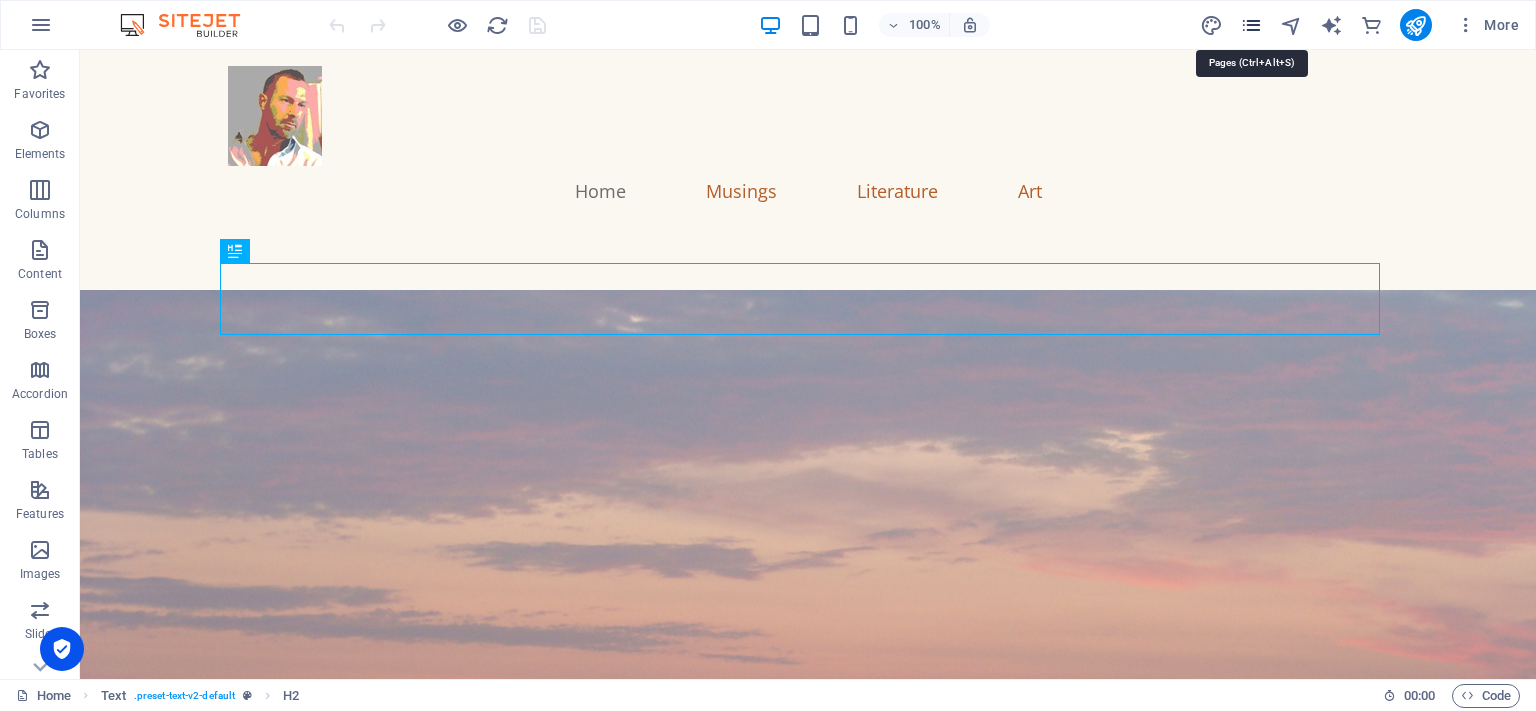 click at bounding box center [1251, 25] 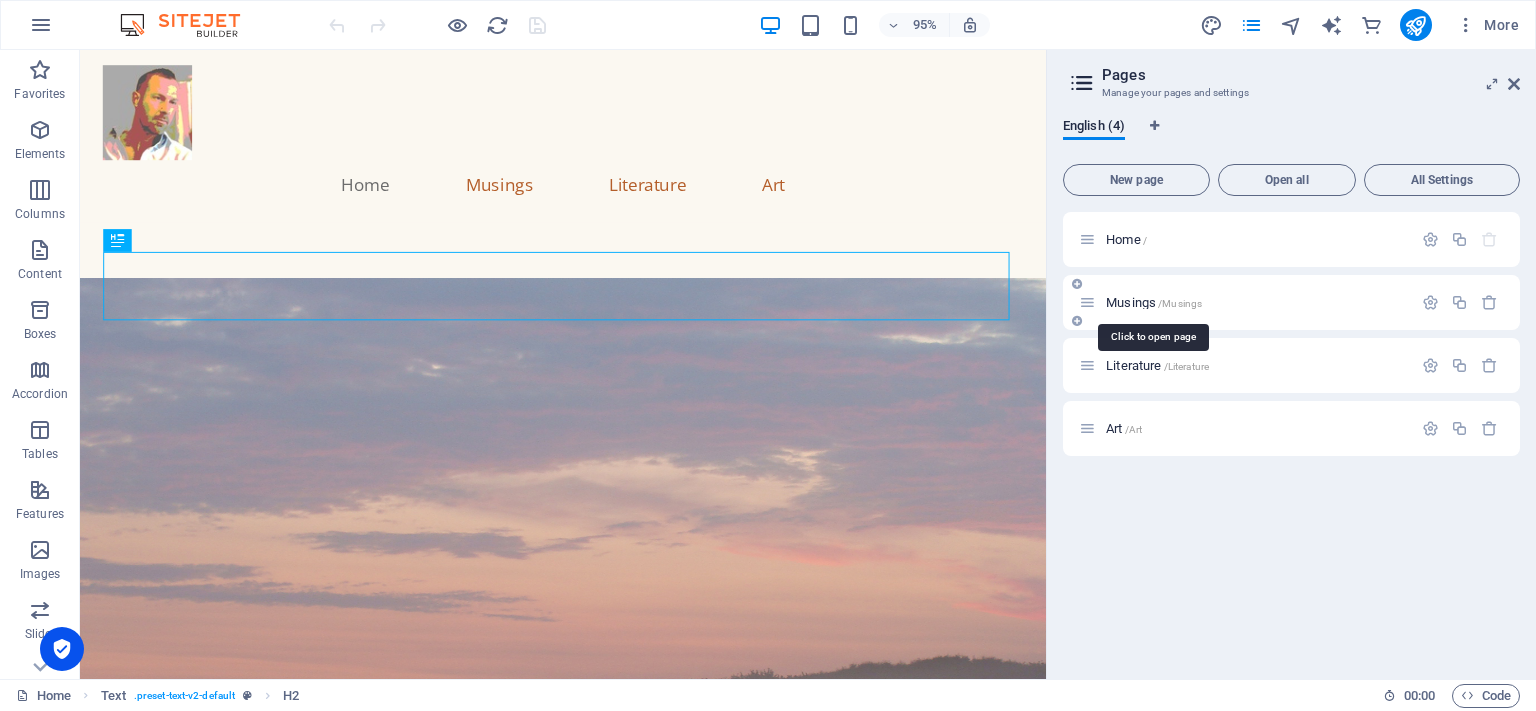 click on "/Musings" at bounding box center (1180, 303) 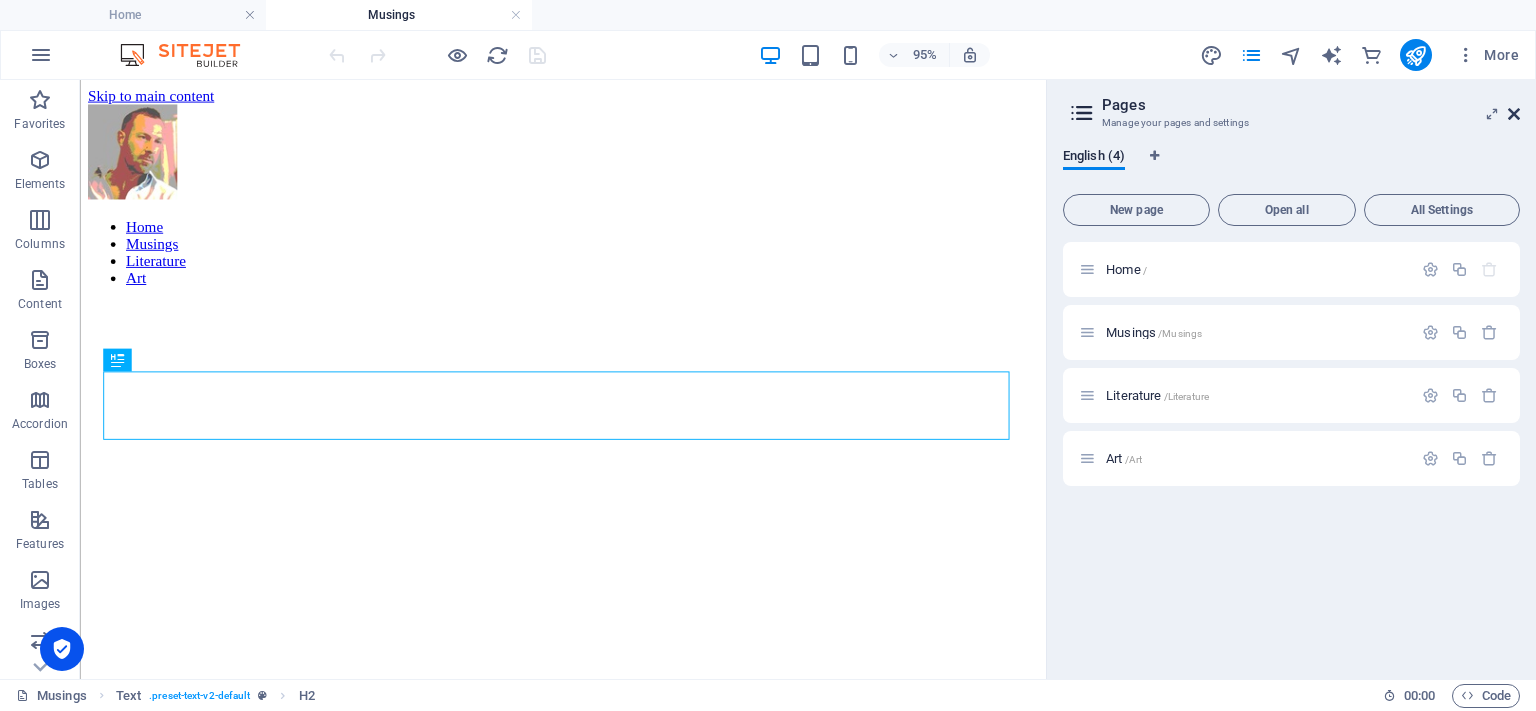 scroll, scrollTop: 790, scrollLeft: 0, axis: vertical 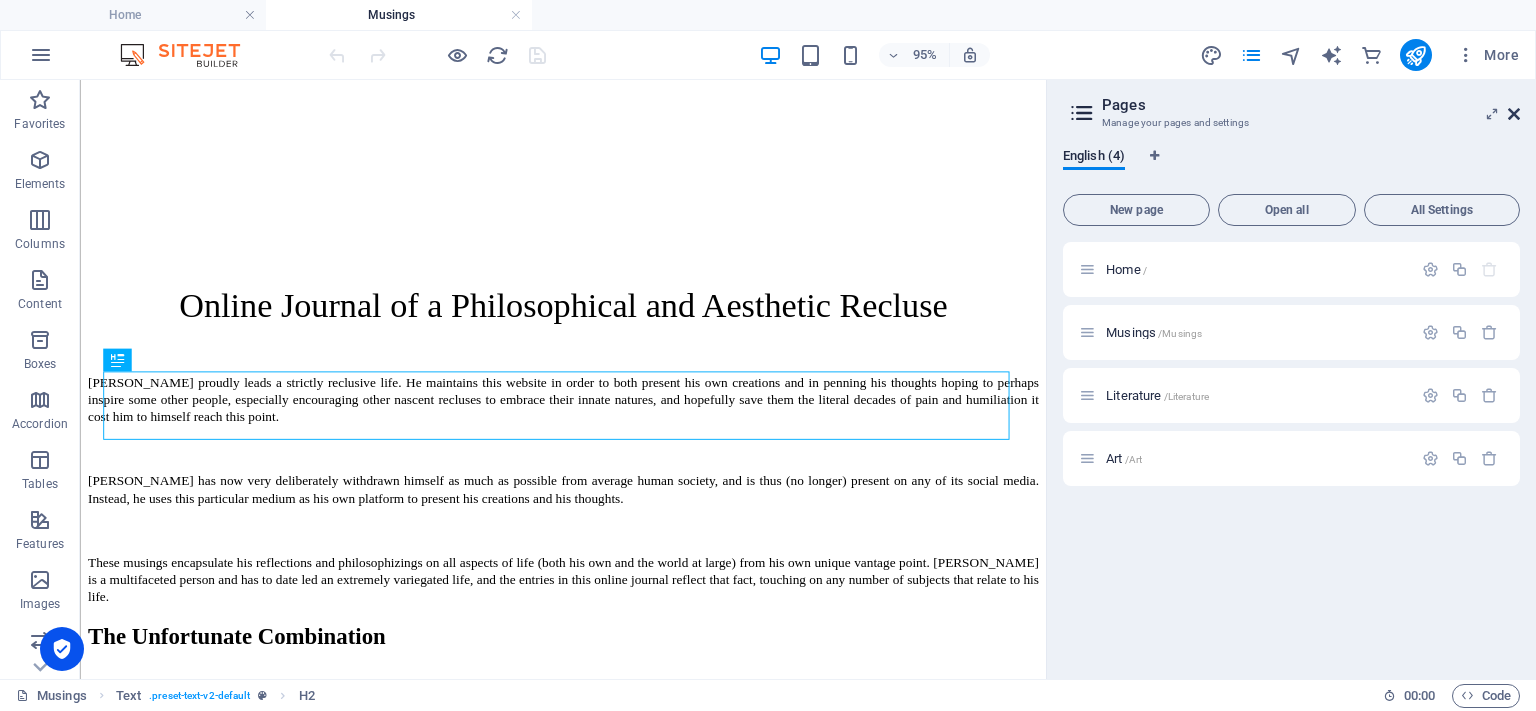 click on "More" at bounding box center (1487, 55) 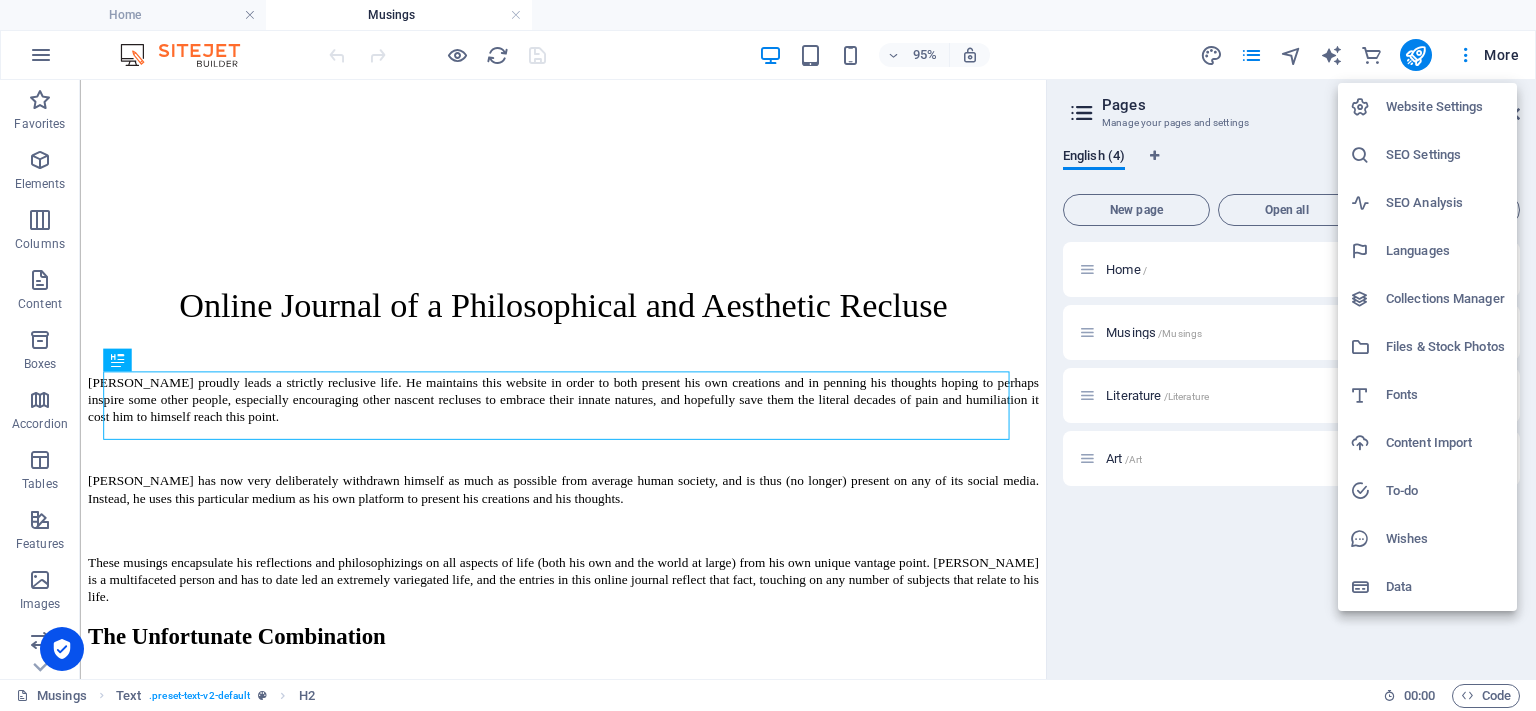 click at bounding box center (768, 355) 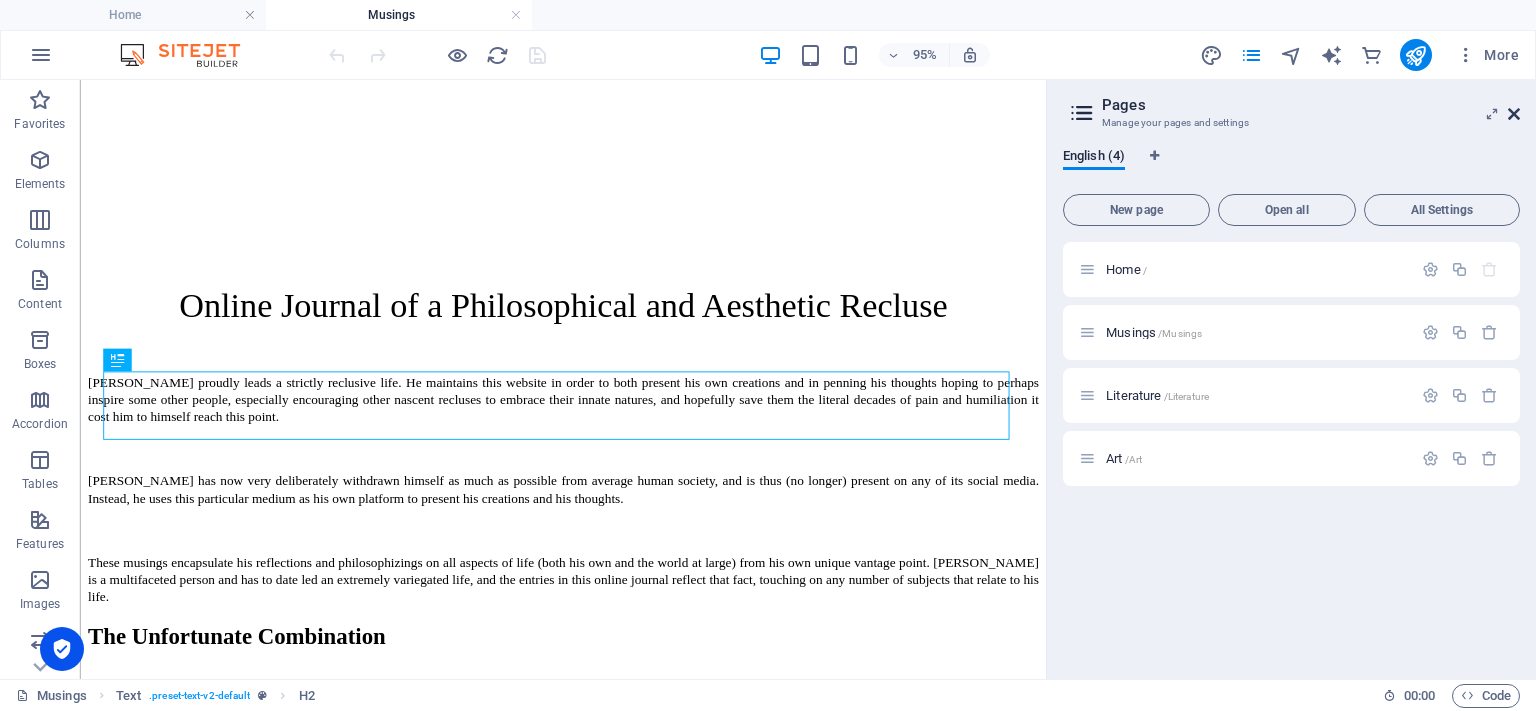 click at bounding box center (1514, 114) 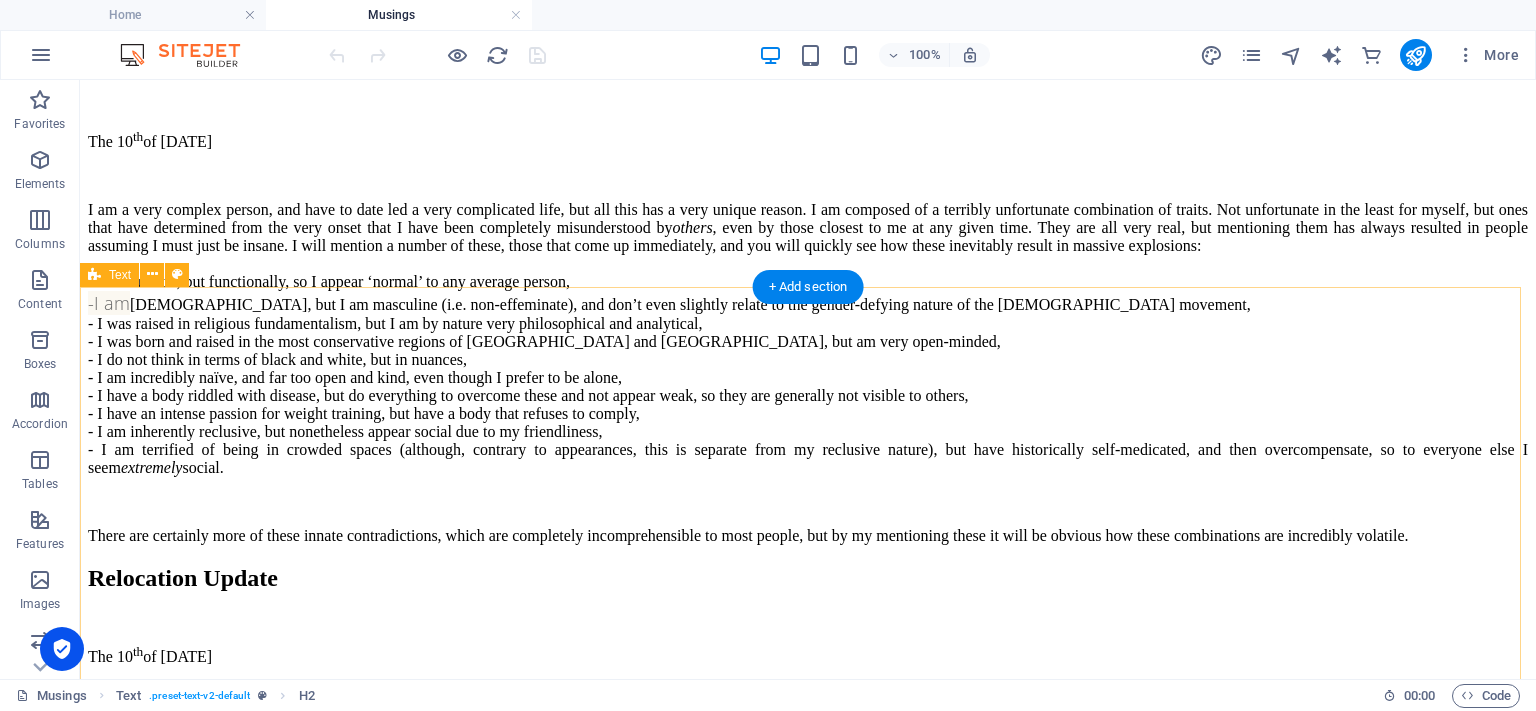 scroll, scrollTop: 1490, scrollLeft: 0, axis: vertical 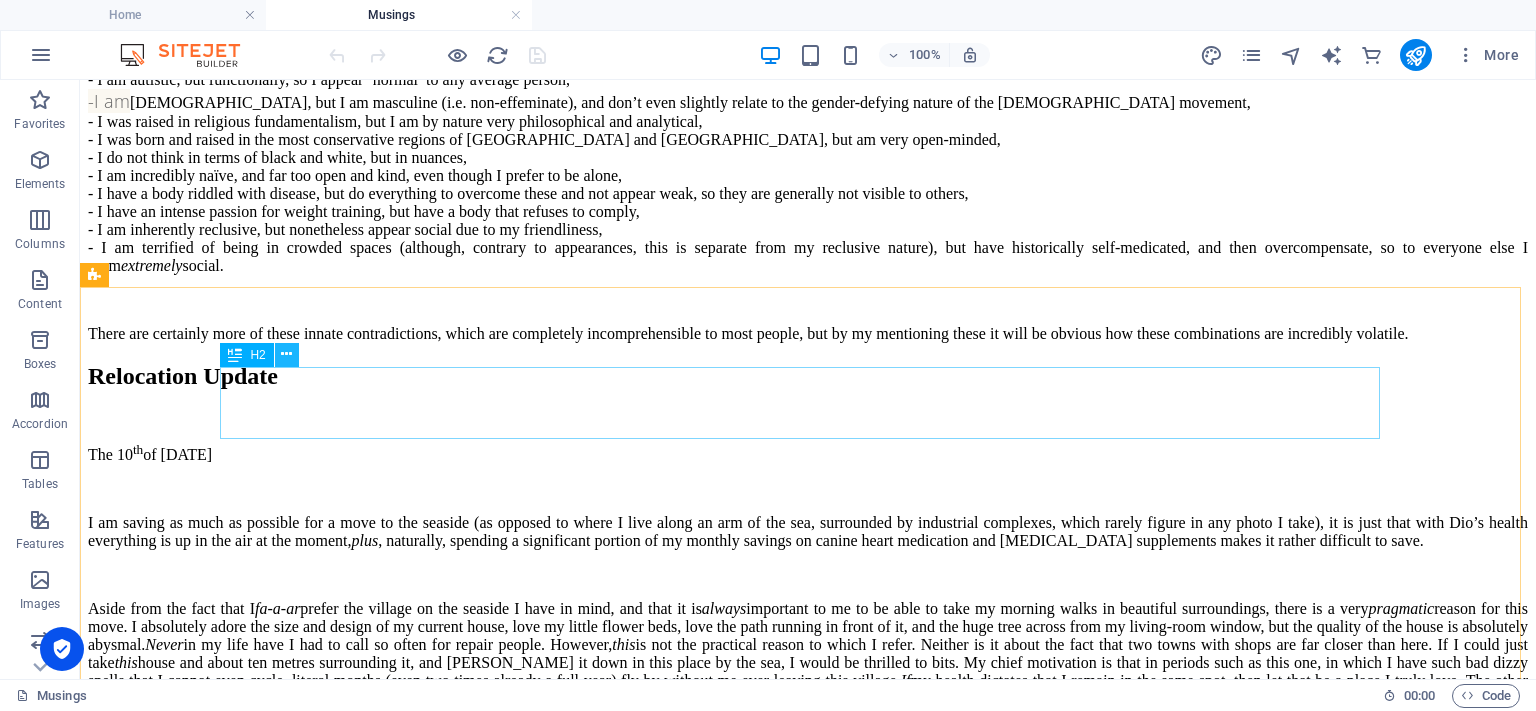 click at bounding box center (286, 354) 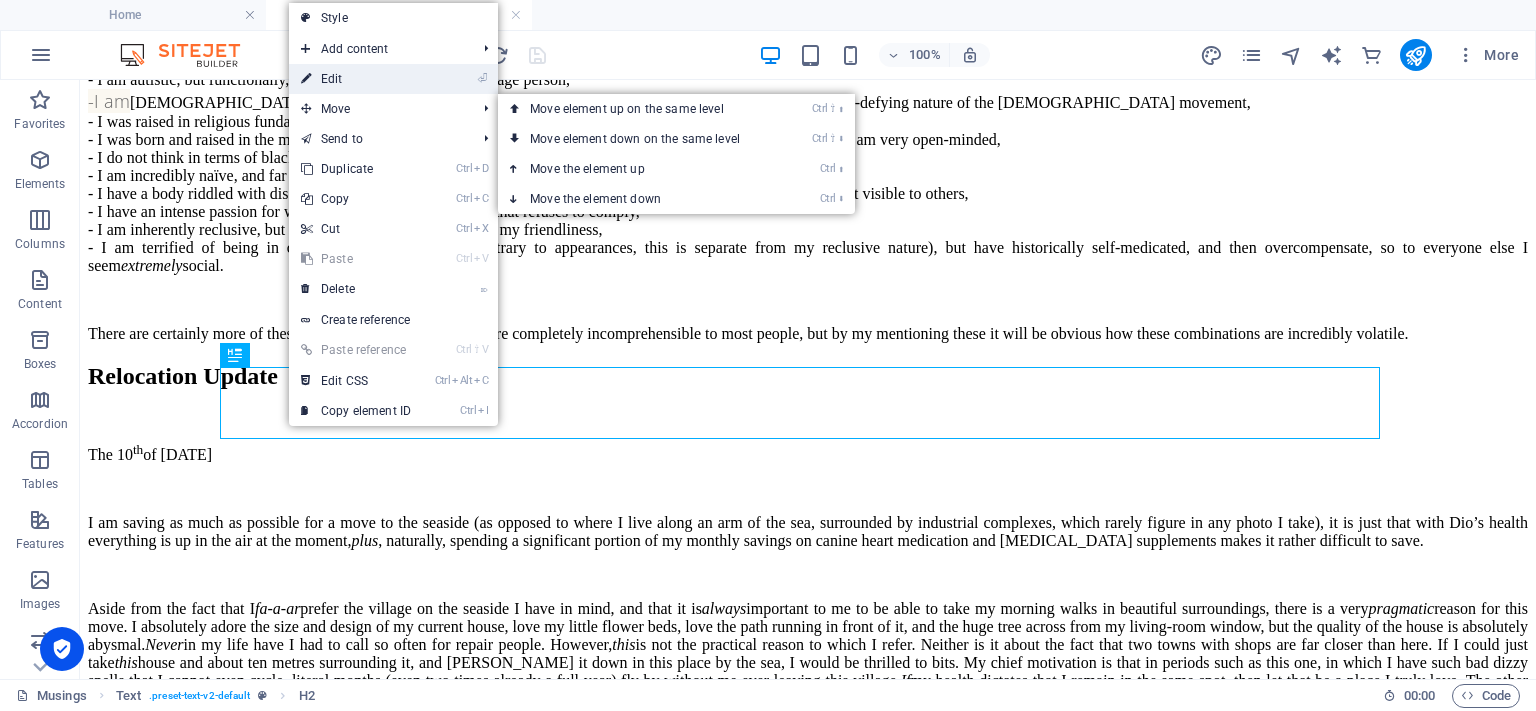 click on "⏎  Edit" at bounding box center [356, 79] 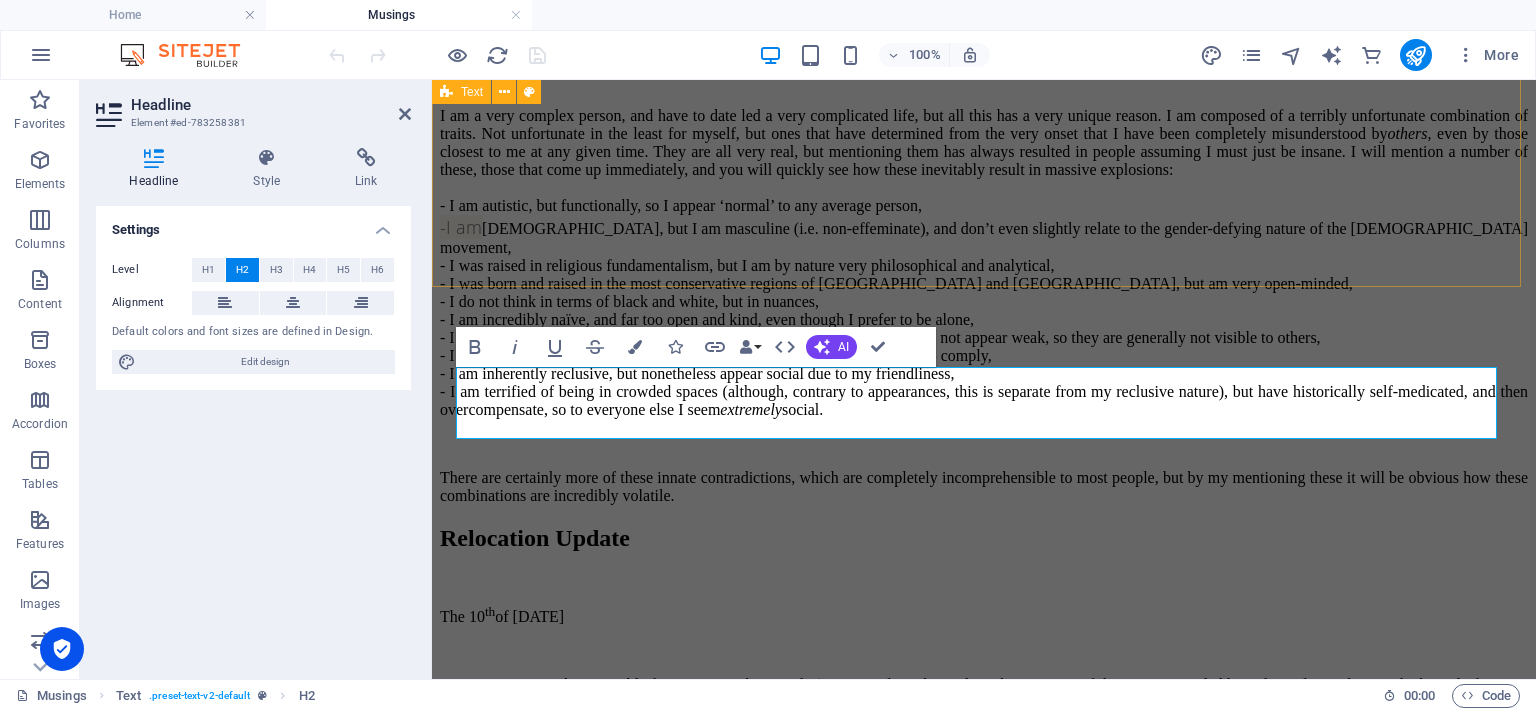 scroll, scrollTop: 1732, scrollLeft: 0, axis: vertical 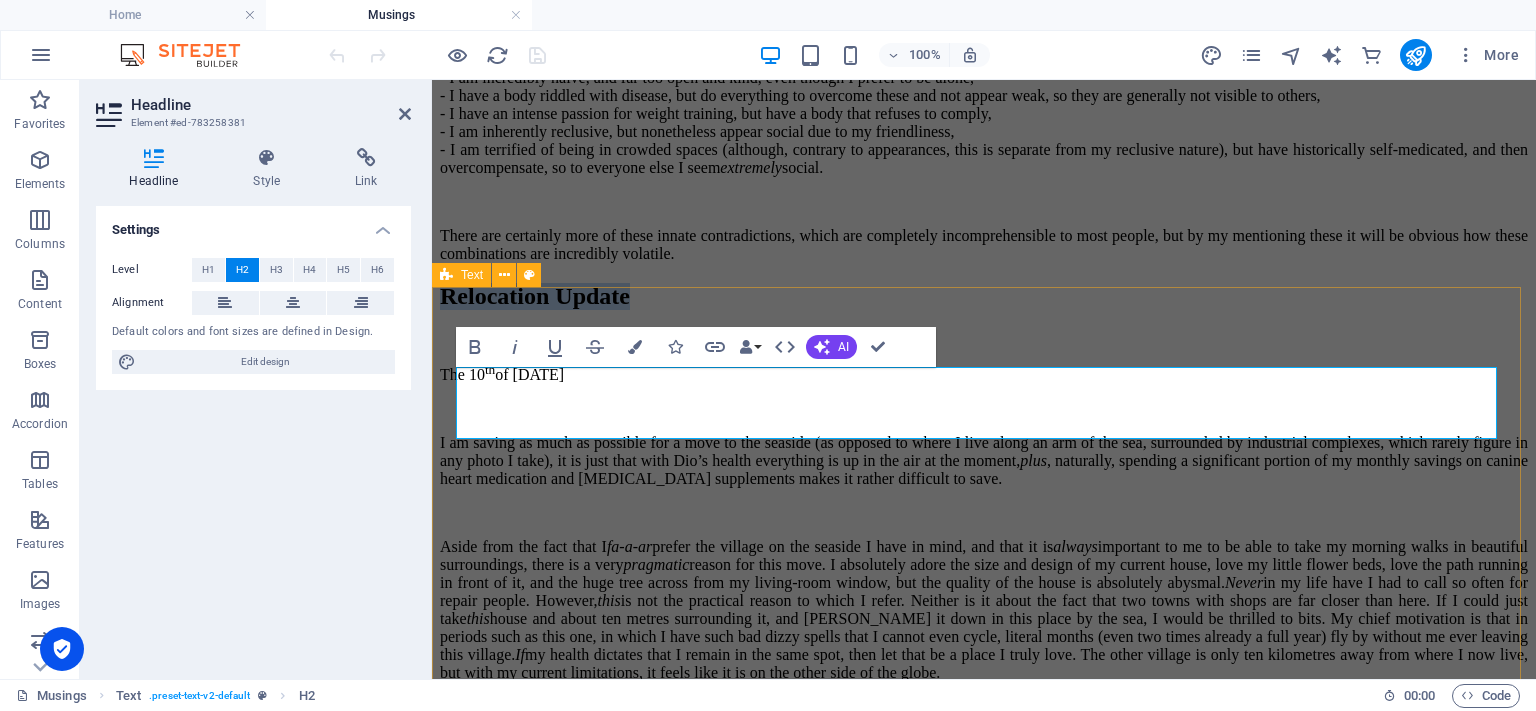type 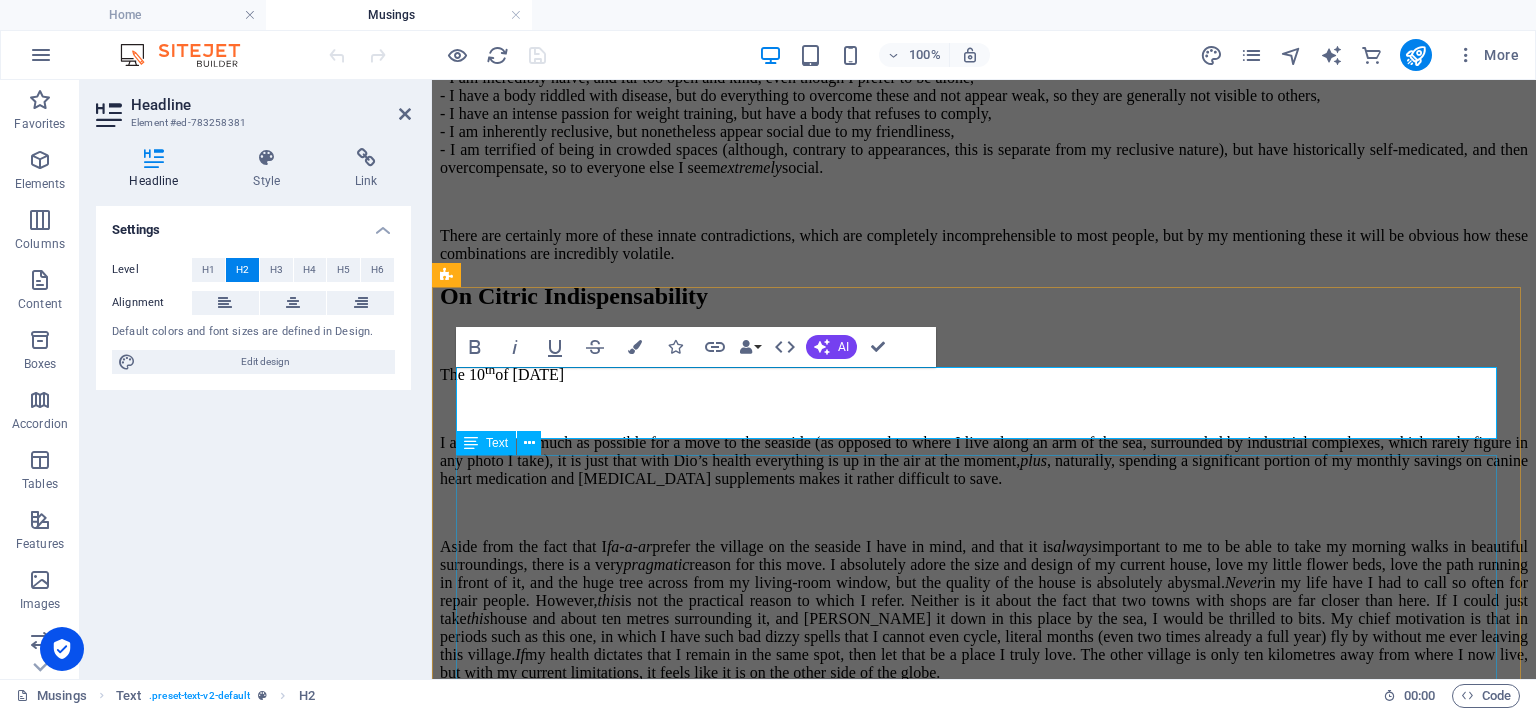 click on "The 10 th  of July, 2025 I am saving as much as possible for a move to the seaside (as opposed to where I live along an arm of the sea, surrounded by industrial complexes, which rarely figure in any photo I take), it is just that with Dio’s health everything is up in the air at the moment,  plus , naturally, spending a significant portion of my monthly savings on canine heart medication and arthritis supplements makes it rather difficult to save. Aside from the fact that I  fa-a-ar  prefer the village on the seaside I have in mind, and that it is  always  important to me to be able to take my morning walks in beautiful surroundings, there is a very  pragmatic  reason for this move. I absolutely adore the size and design of my current house, love my little flower beds, love the path running in front of it, and the huge tree across from my living-room window, but the quality of the house is absolutely abysmal.  Never  in my life have I had to call so often for repair people. However,  this   this If" at bounding box center (984, 617) 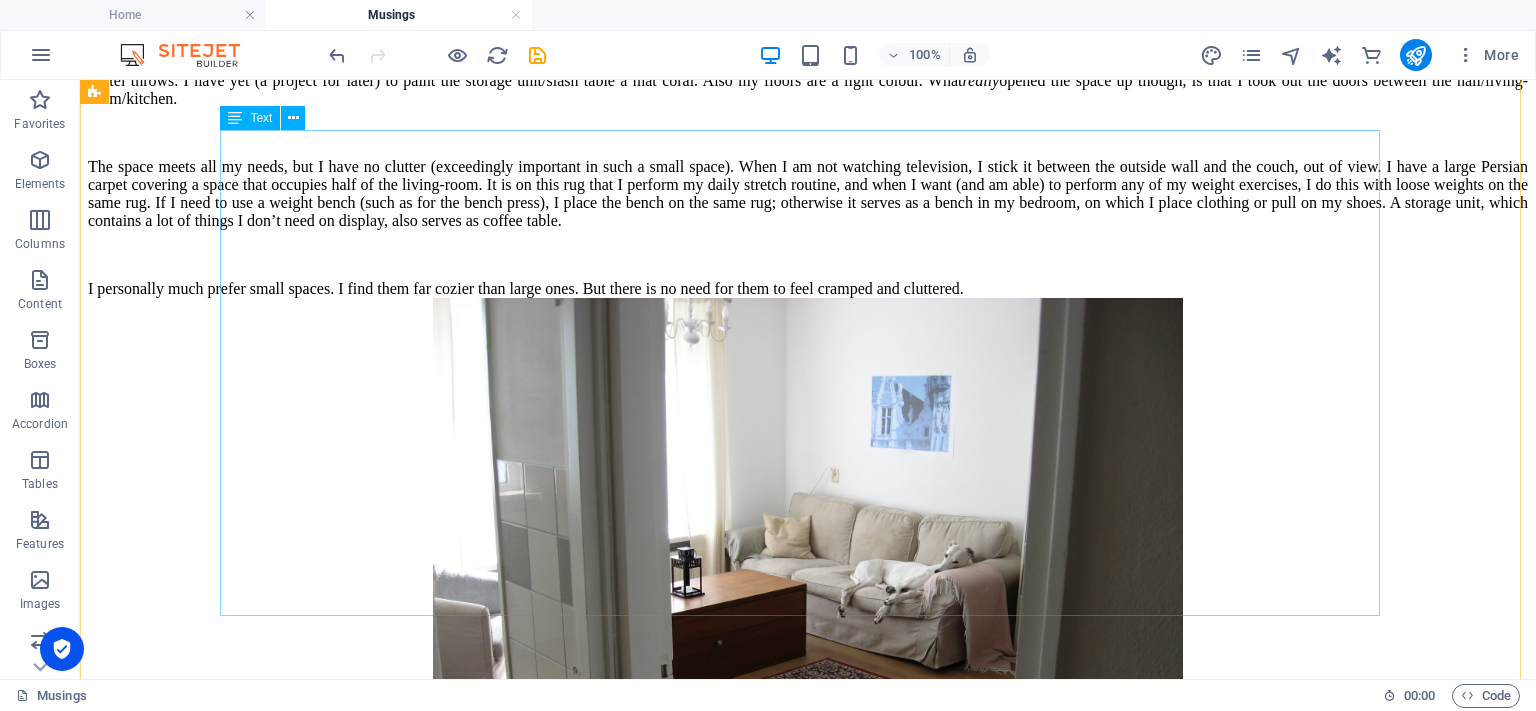 scroll, scrollTop: 3190, scrollLeft: 0, axis: vertical 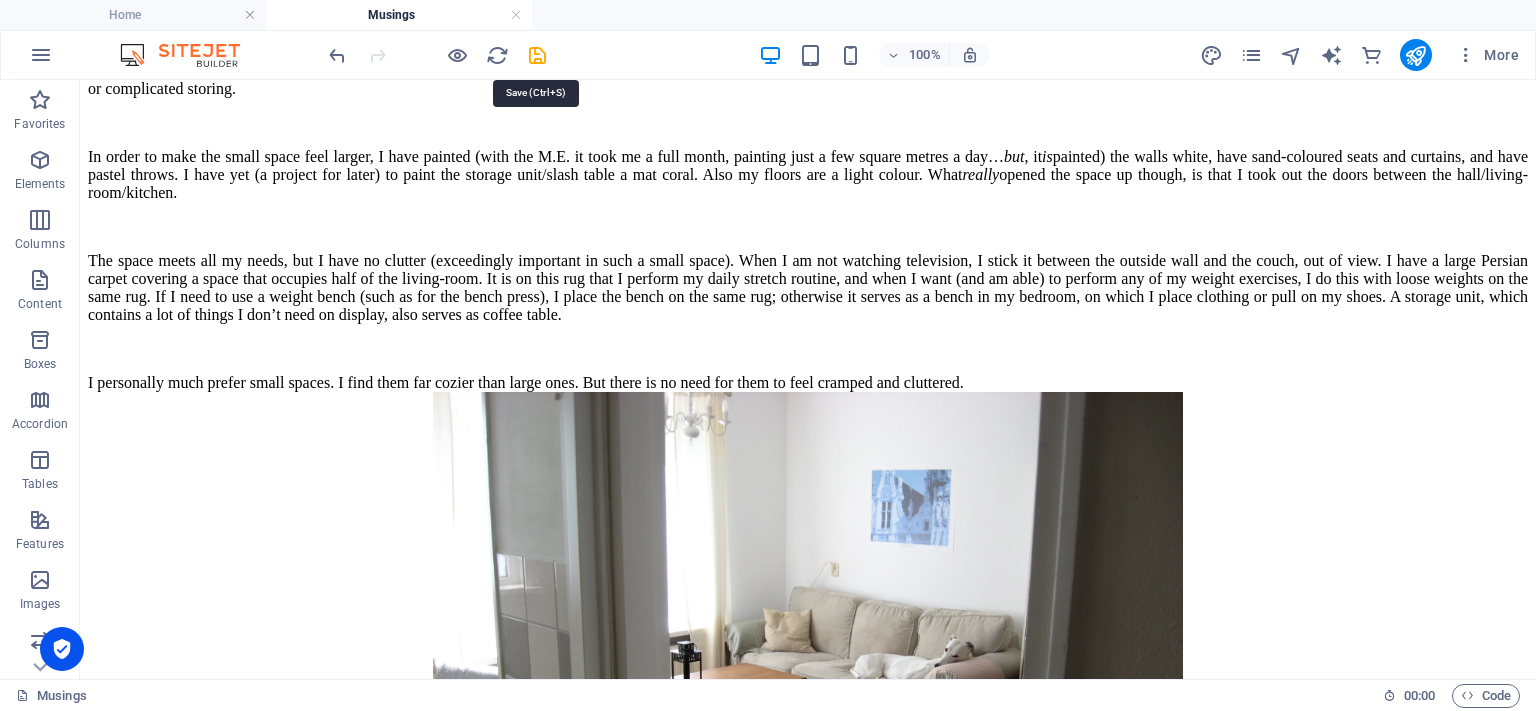 drag, startPoint x: 540, startPoint y: 57, endPoint x: 526, endPoint y: 71, distance: 19.79899 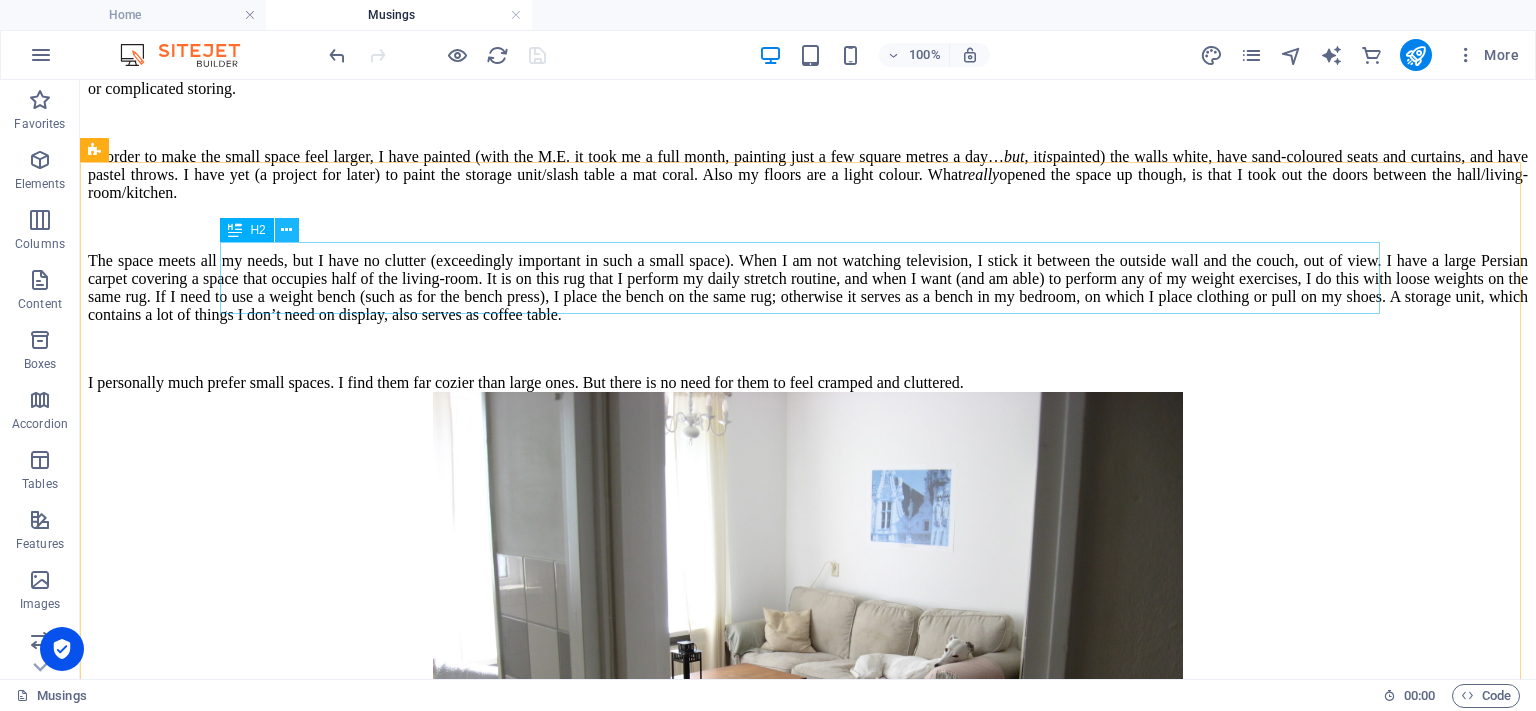 click at bounding box center [287, 230] 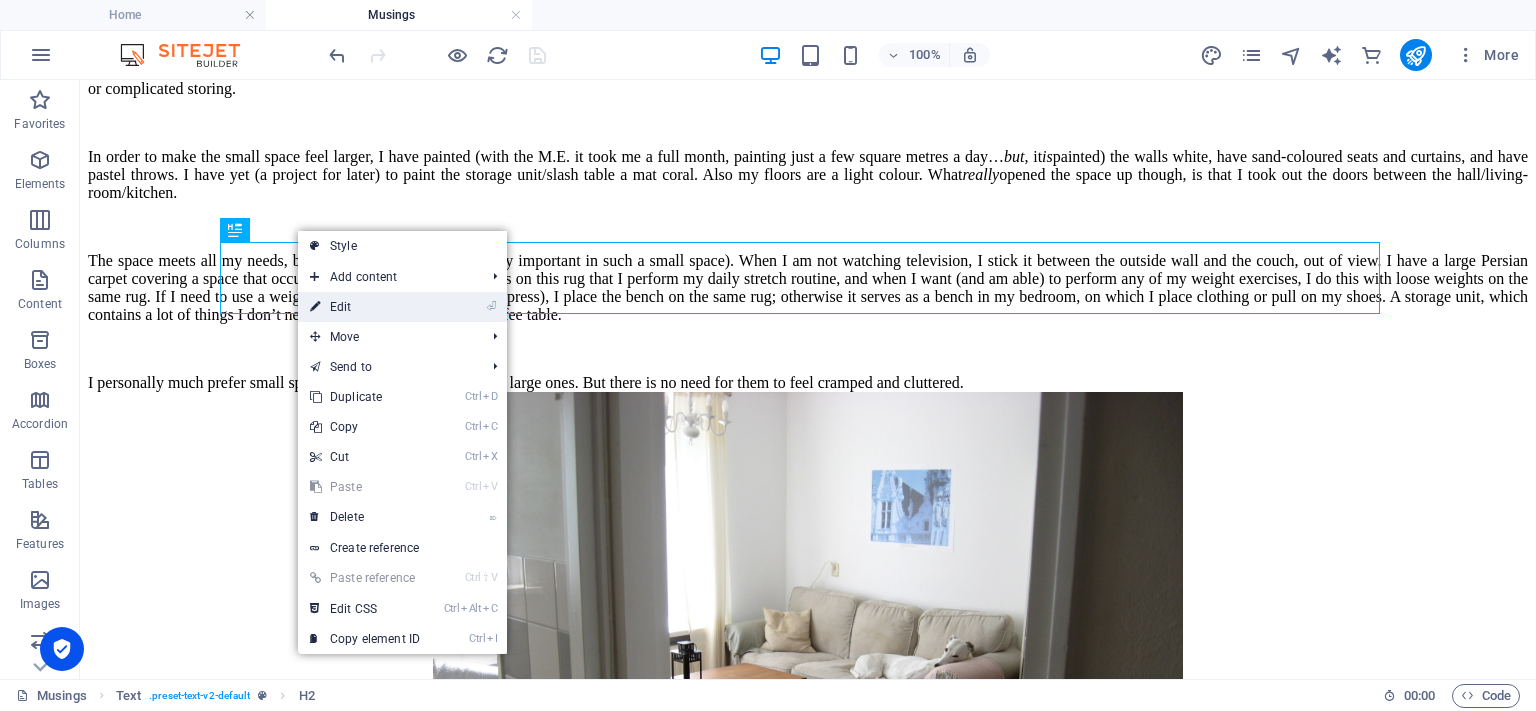 click on "⏎  Edit" at bounding box center [365, 307] 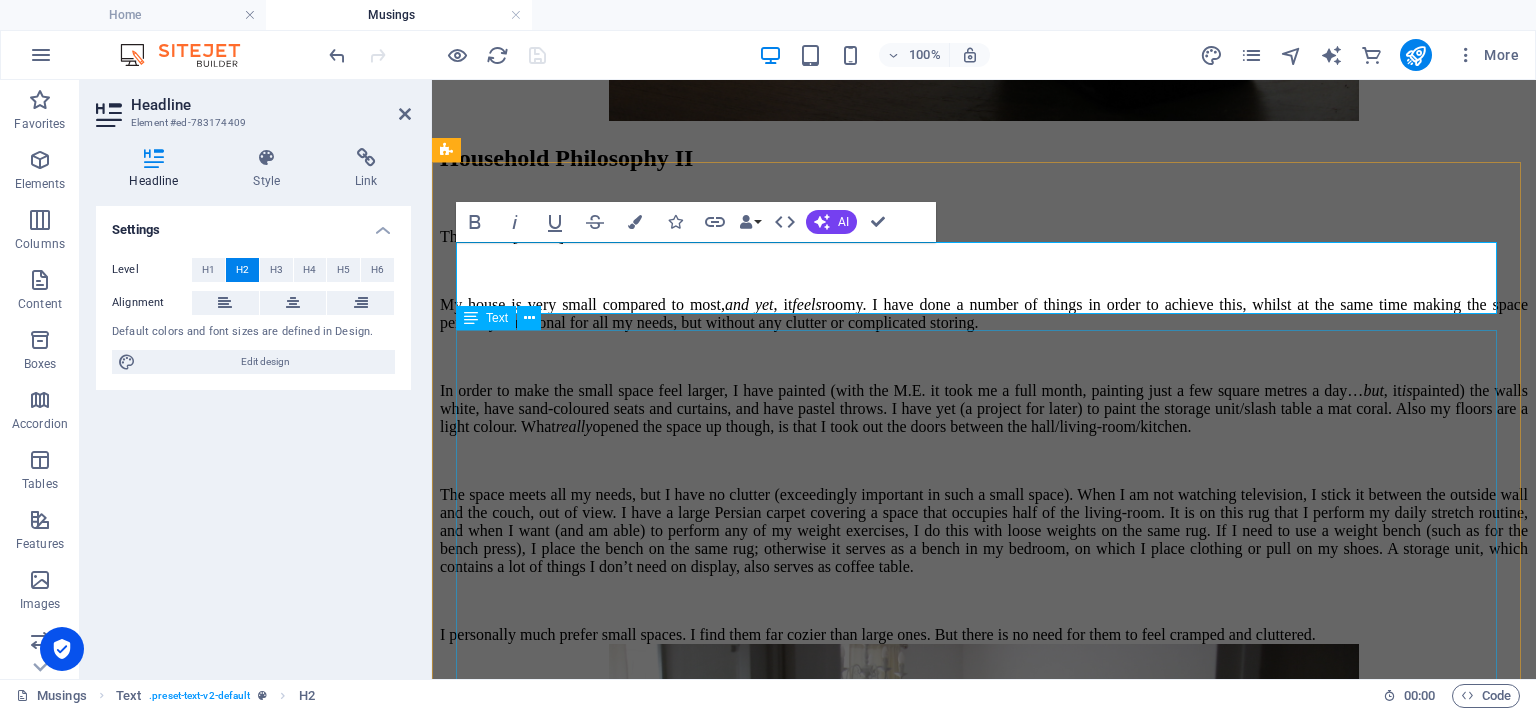 scroll, scrollTop: 3514, scrollLeft: 0, axis: vertical 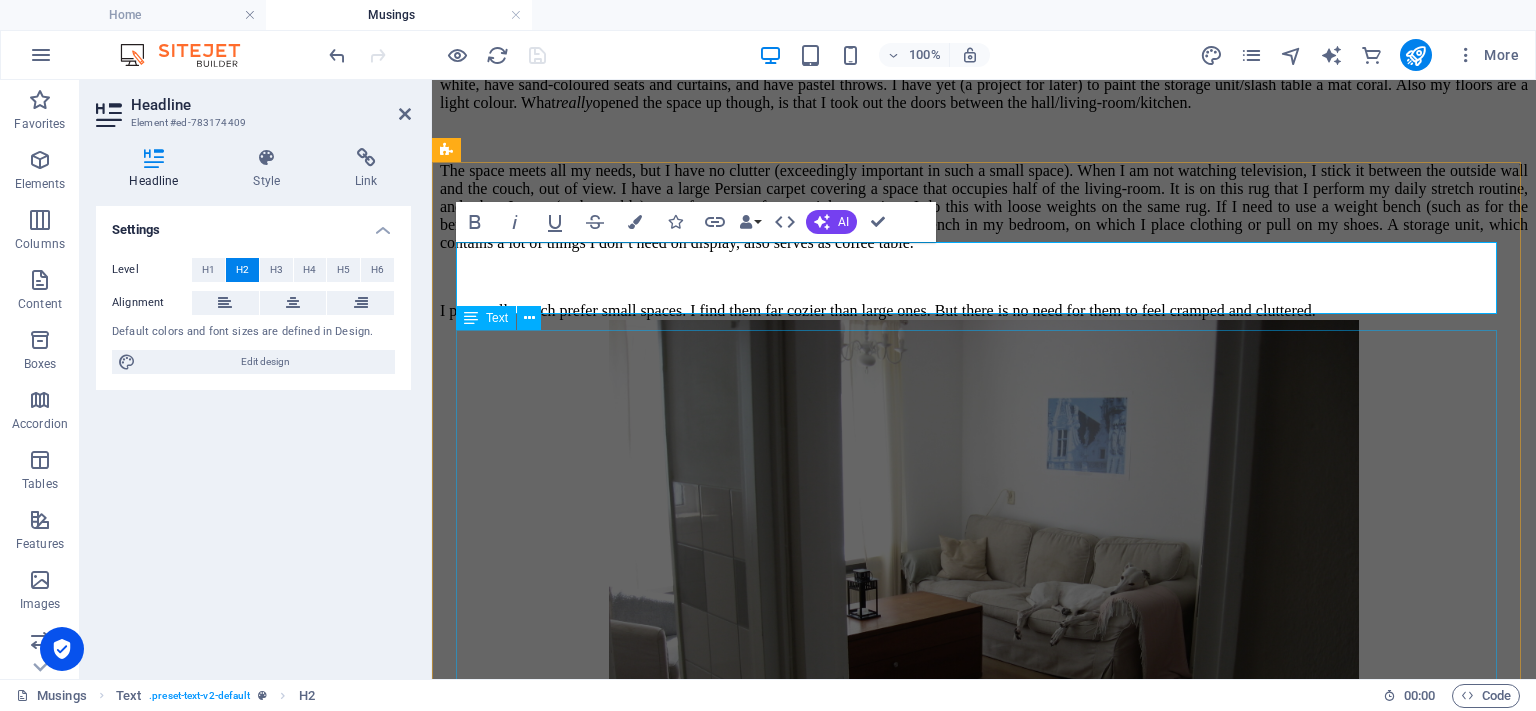 type 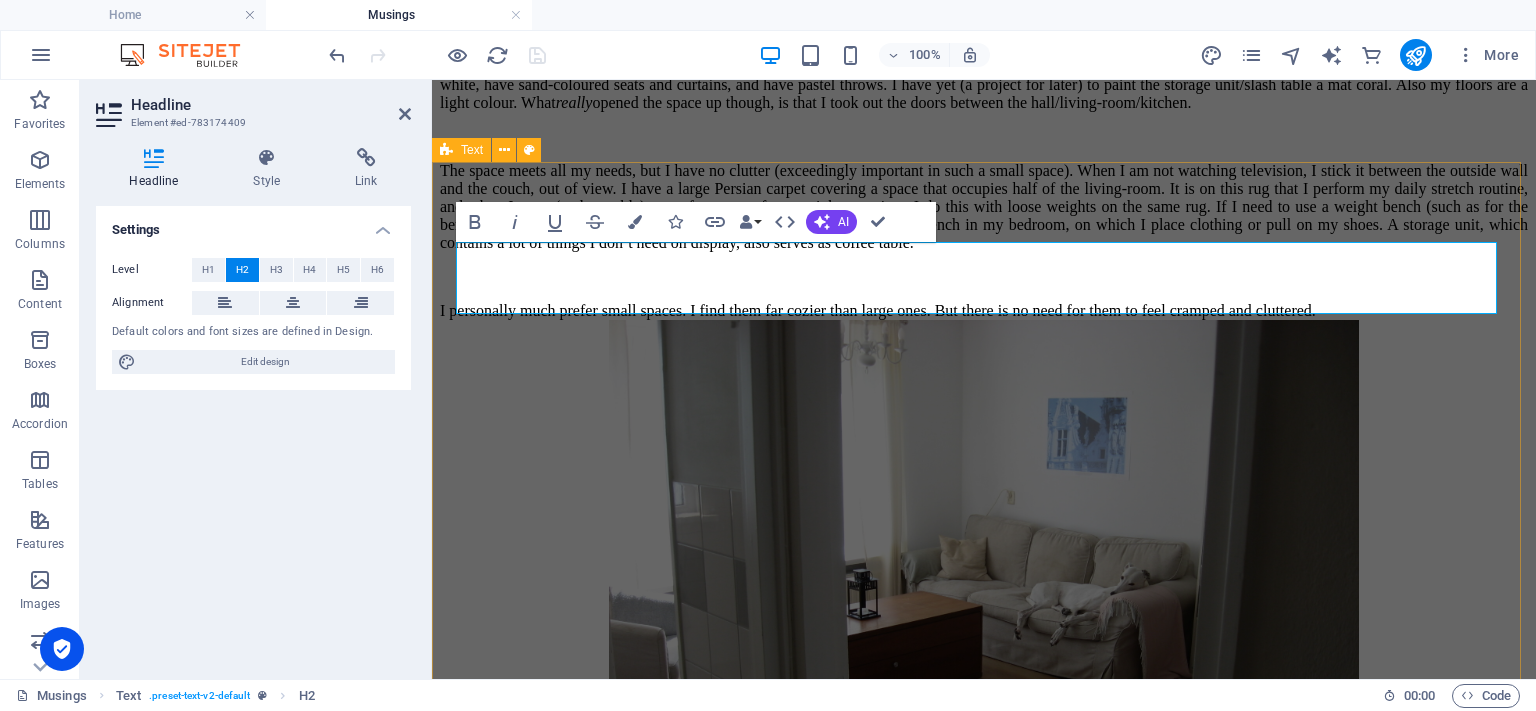 click on "Ginormous Minuteness The 10 th  of July, 2025 My house is very small compared to most,  and yet , it  feels  roomy. I have done a number of things in order to achieve this, whilst at the same time making the space perfectly functional for all my needs, but without any clutter or complicated storing. In order to make the small space feel larger, I have painted (with the M.E. it took me a full month, painting just a few square metres a day…  but , it  is  painted) the walls white, have sand-coloured seats and curtains, and have pastel throws. I have yet (a project for later) to paint the storage unit/slash table a mat coral. Also my floors are a light colour. What  really  opened the space up though, is that I took out the doors between the hall/living-room/kitchen. I personally much prefer small spaces. I find them far cozier than large ones. But there is no need for them to feel cramped and cluttered." at bounding box center (984, 70) 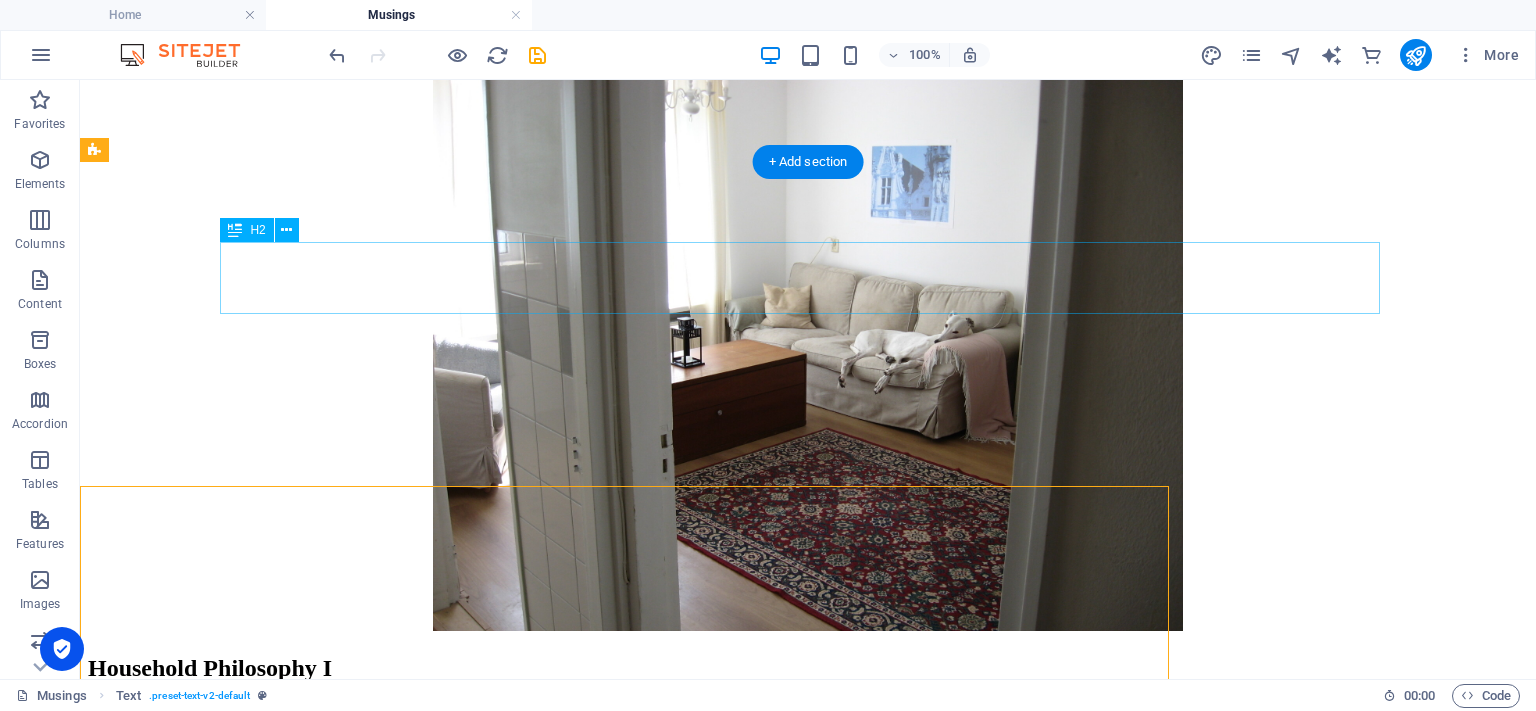 scroll, scrollTop: 3190, scrollLeft: 0, axis: vertical 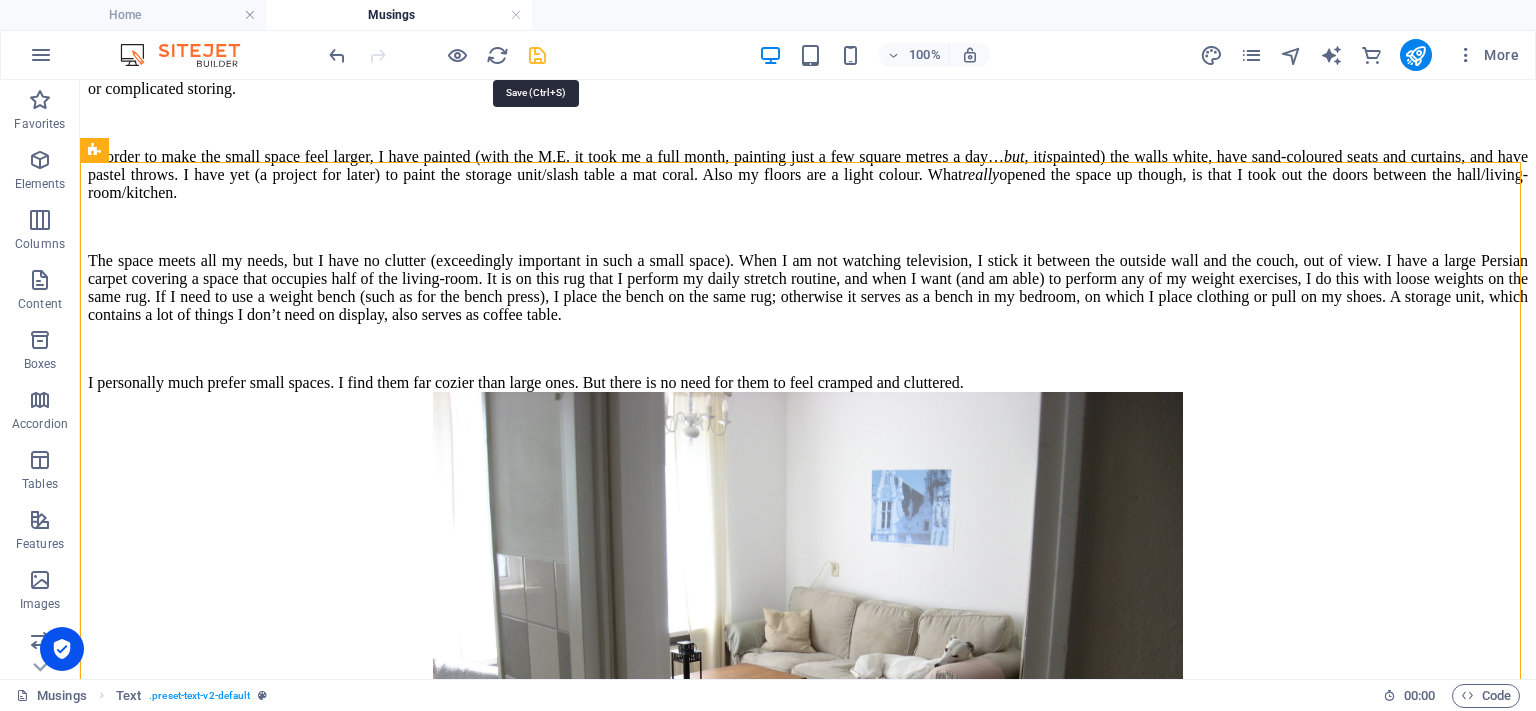 click at bounding box center (537, 55) 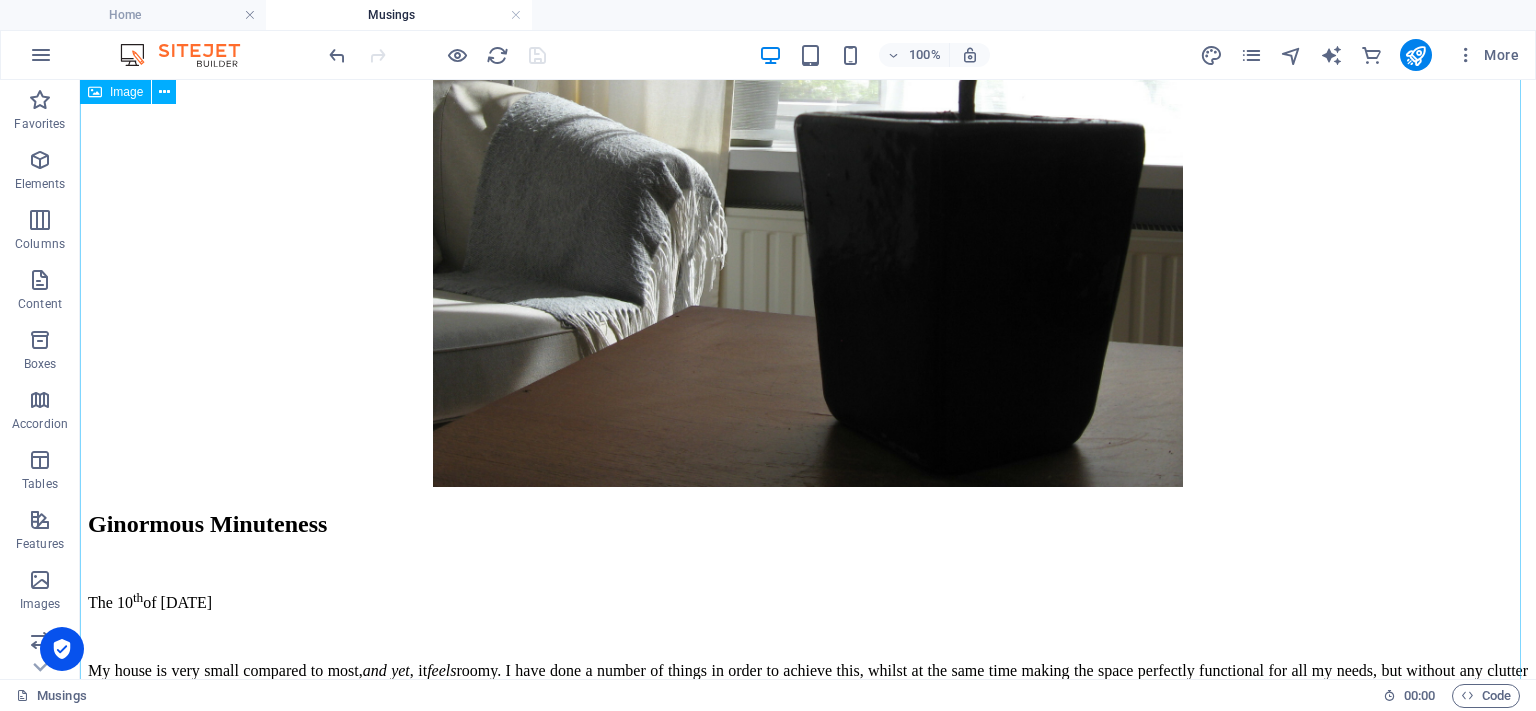 scroll, scrollTop: 2990, scrollLeft: 0, axis: vertical 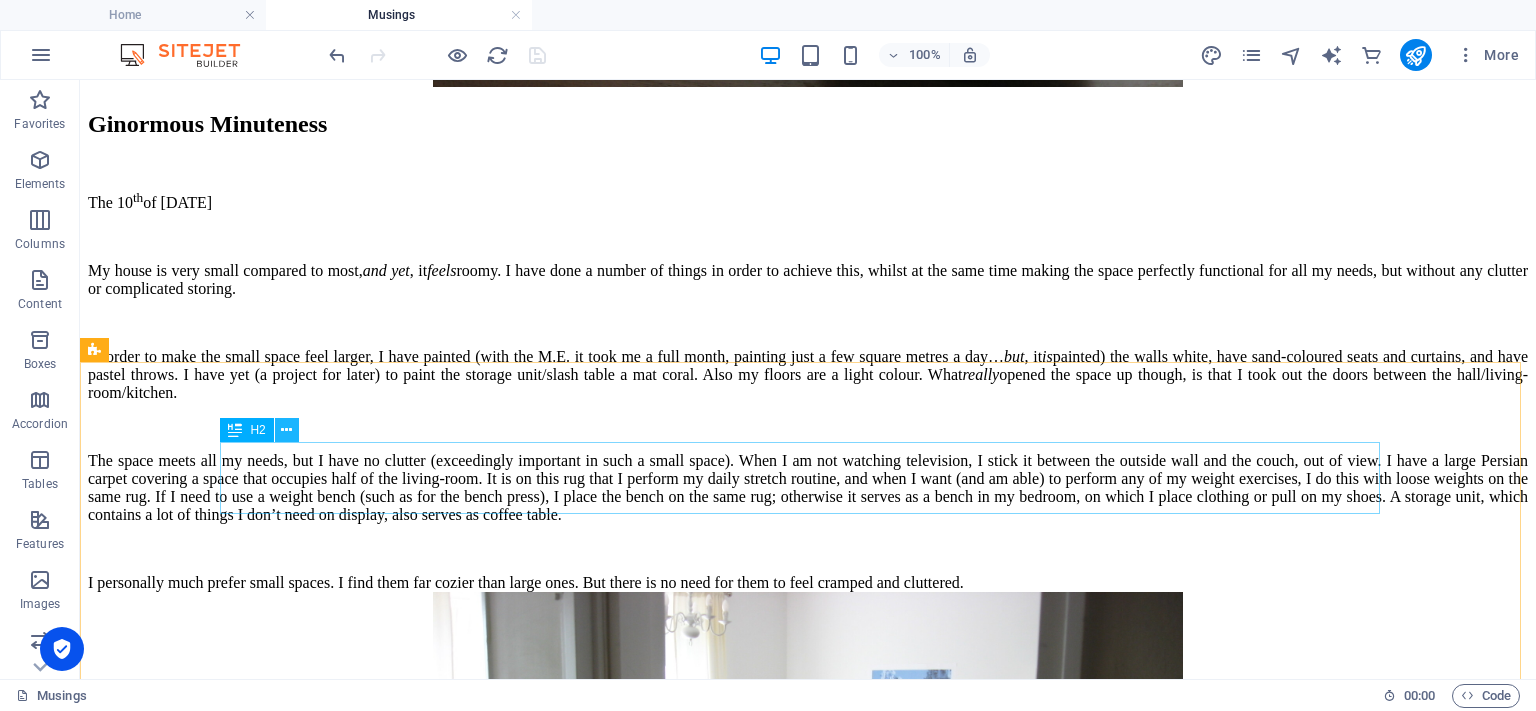 click at bounding box center [286, 430] 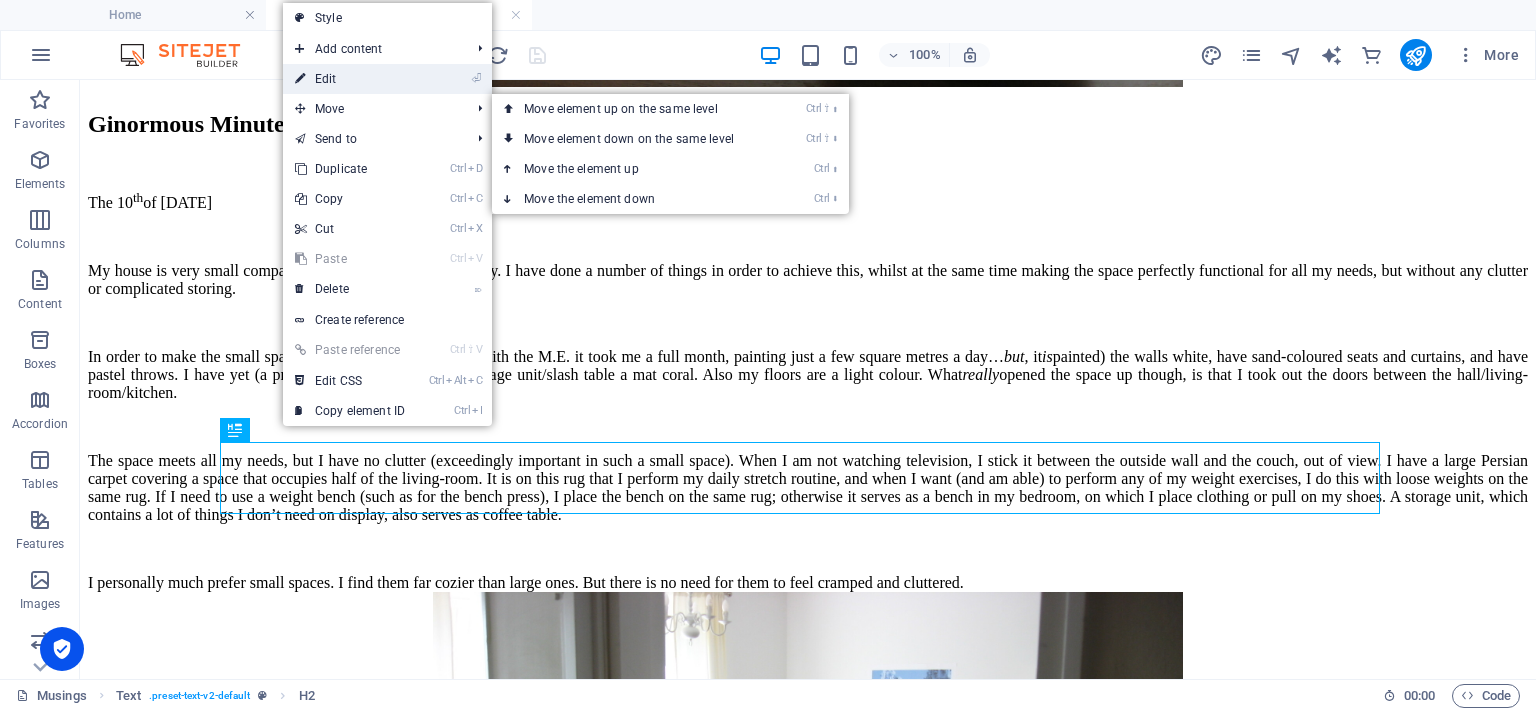click on "⏎  Edit" at bounding box center [350, 79] 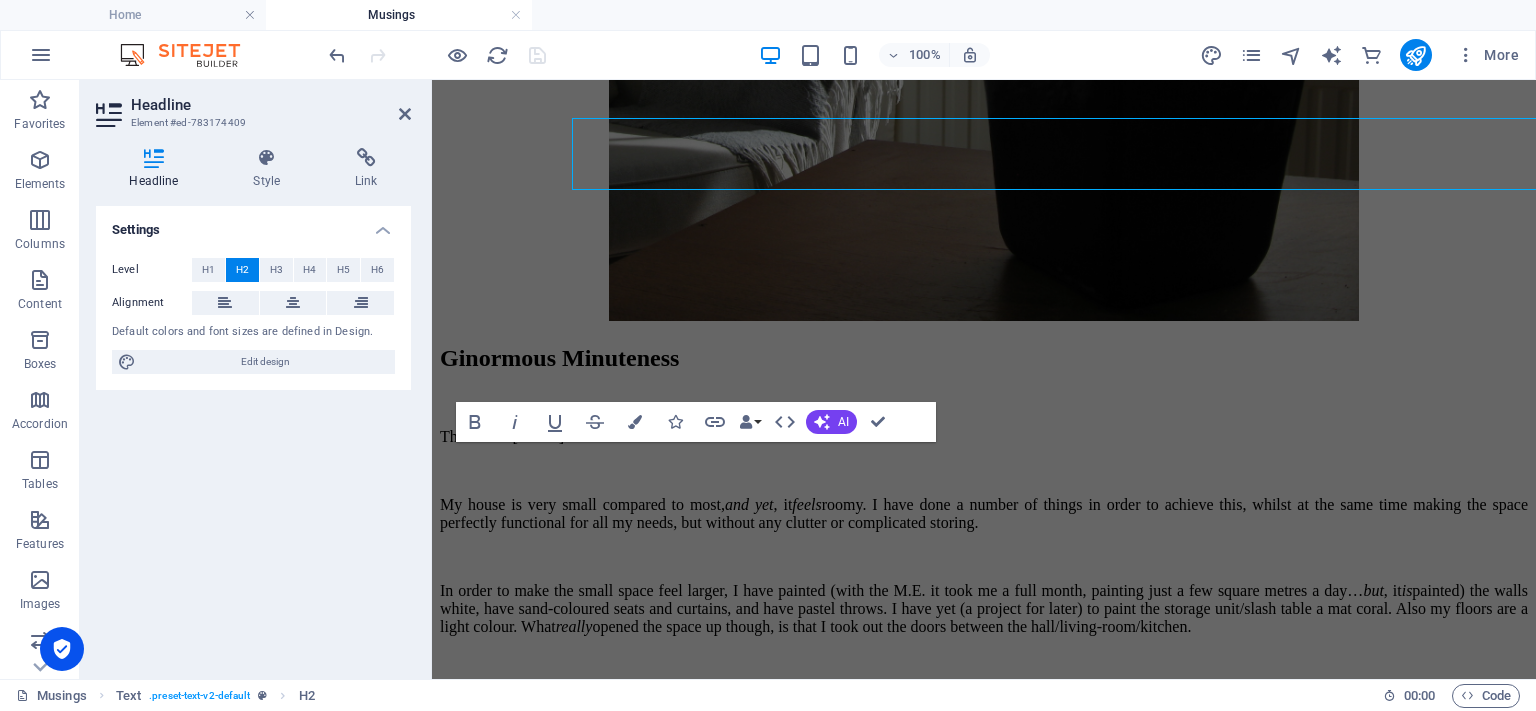 scroll, scrollTop: 3314, scrollLeft: 0, axis: vertical 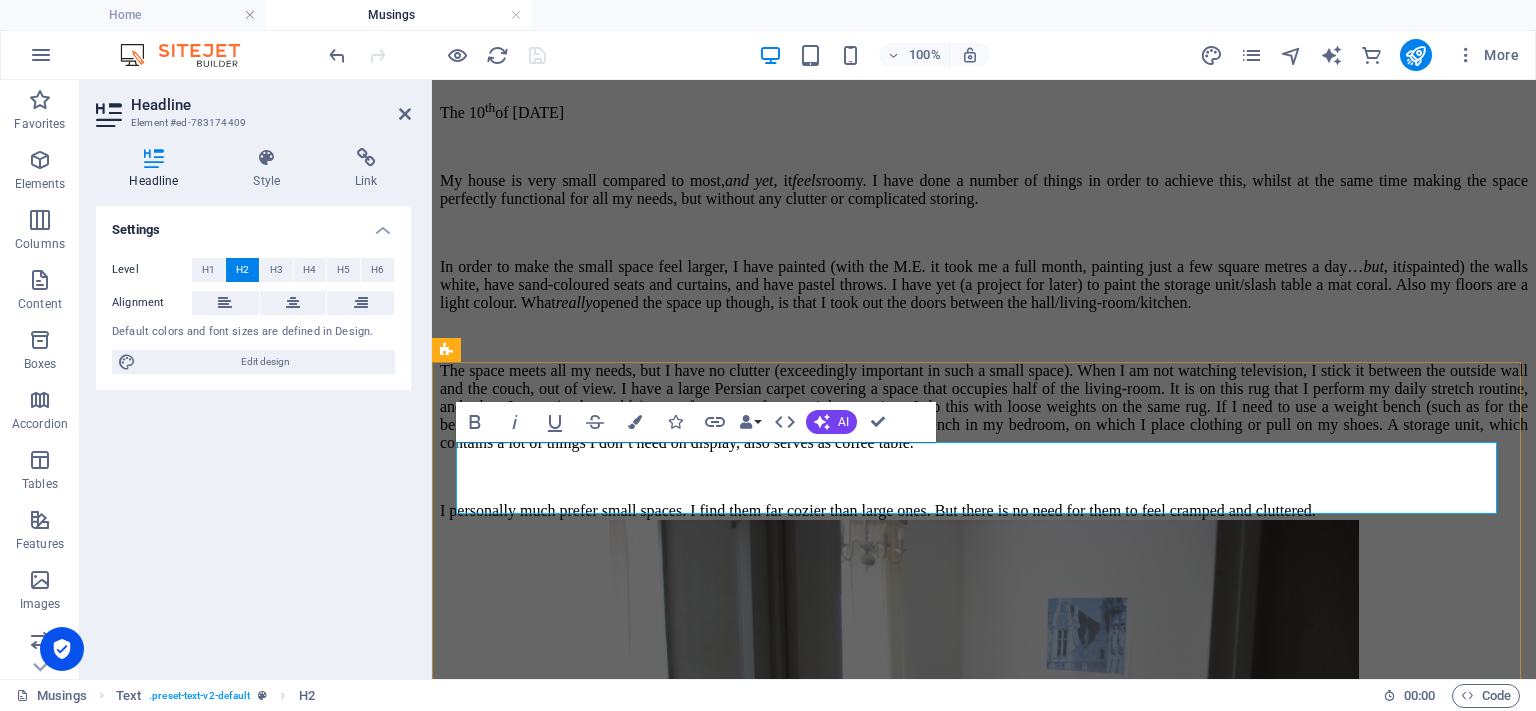 click on "Ginormous Minuteness" at bounding box center (984, 34) 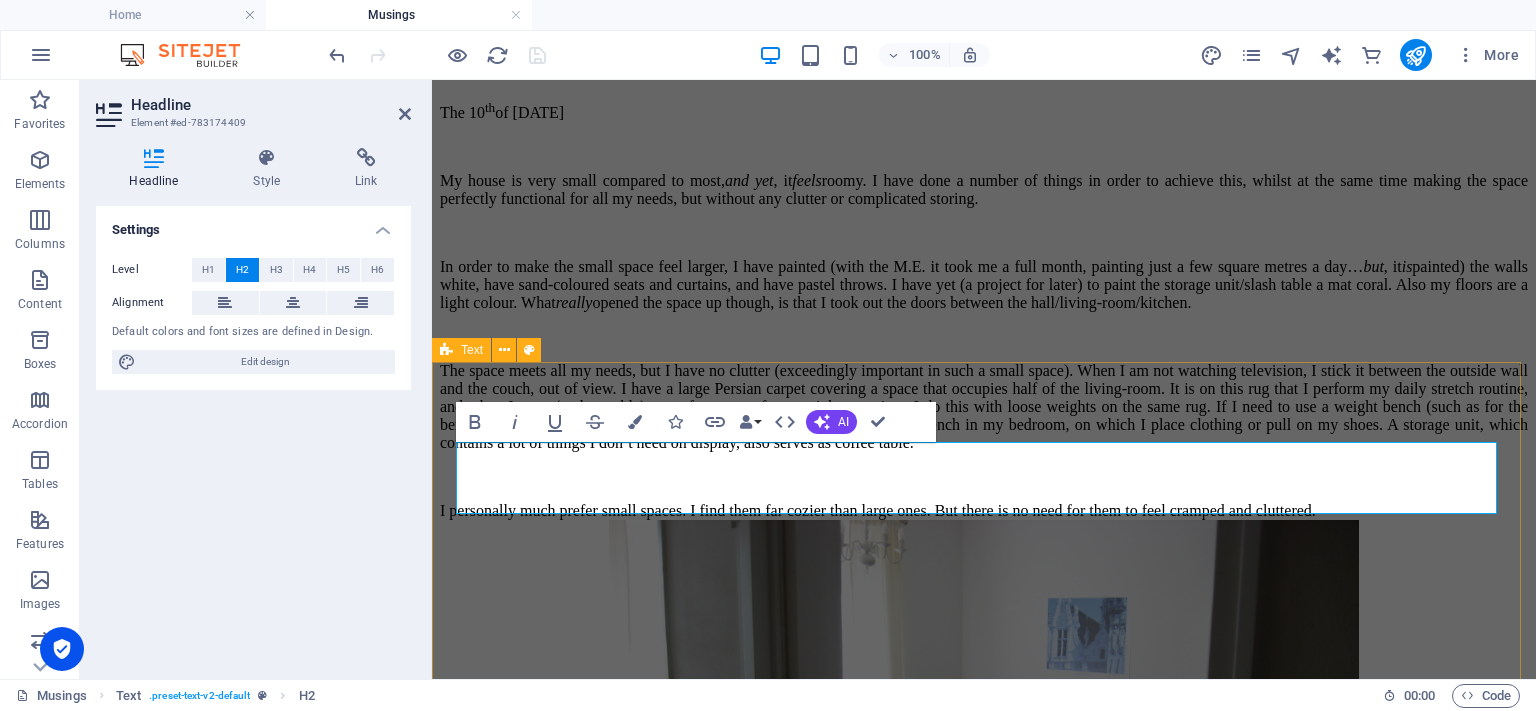 click on "On Ginormous Minuteness The 10 th  of July, 2025 My house is very small compared to most,  and yet , it  feels  roomy. I have done a number of things in order to achieve this, whilst at the same time making the space perfectly functional for all my needs, but without any clutter or complicated storing. In order to make the small space feel larger, I have painted (with the M.E. it took me a full month, painting just a few square metres a day…  but , it  is  painted) the walls white, have sand-coloured seats and curtains, and have pastel throws. I have yet (a project for later) to paint the storage unit/slash table a mat coral. Also my floors are a light colour. What  really  opened the space up though, is that I took out the doors between the hall/living-room/kitchen. I personally much prefer small spaces. I find them far cozier than large ones. But there is no need for them to feel cramped and cluttered." at bounding box center (984, 270) 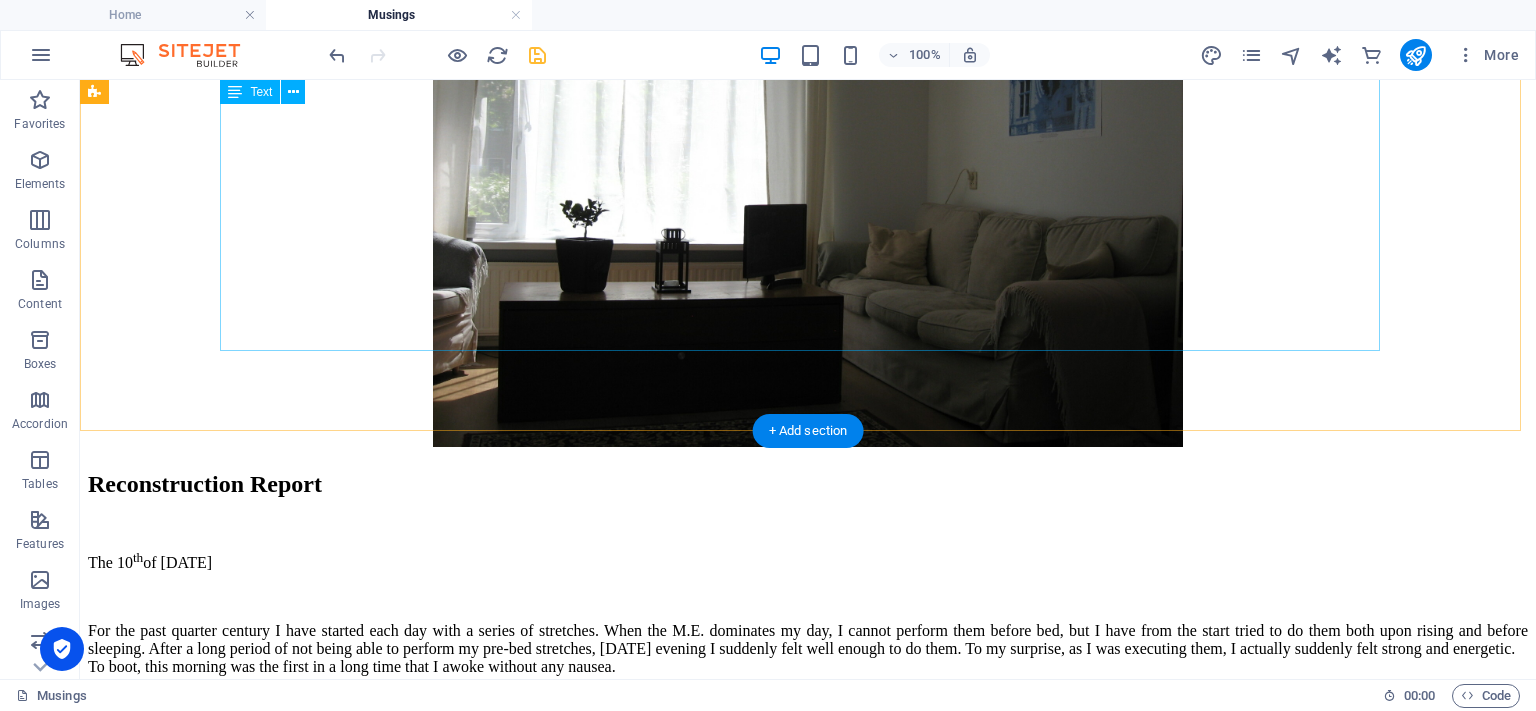 scroll, scrollTop: 4390, scrollLeft: 0, axis: vertical 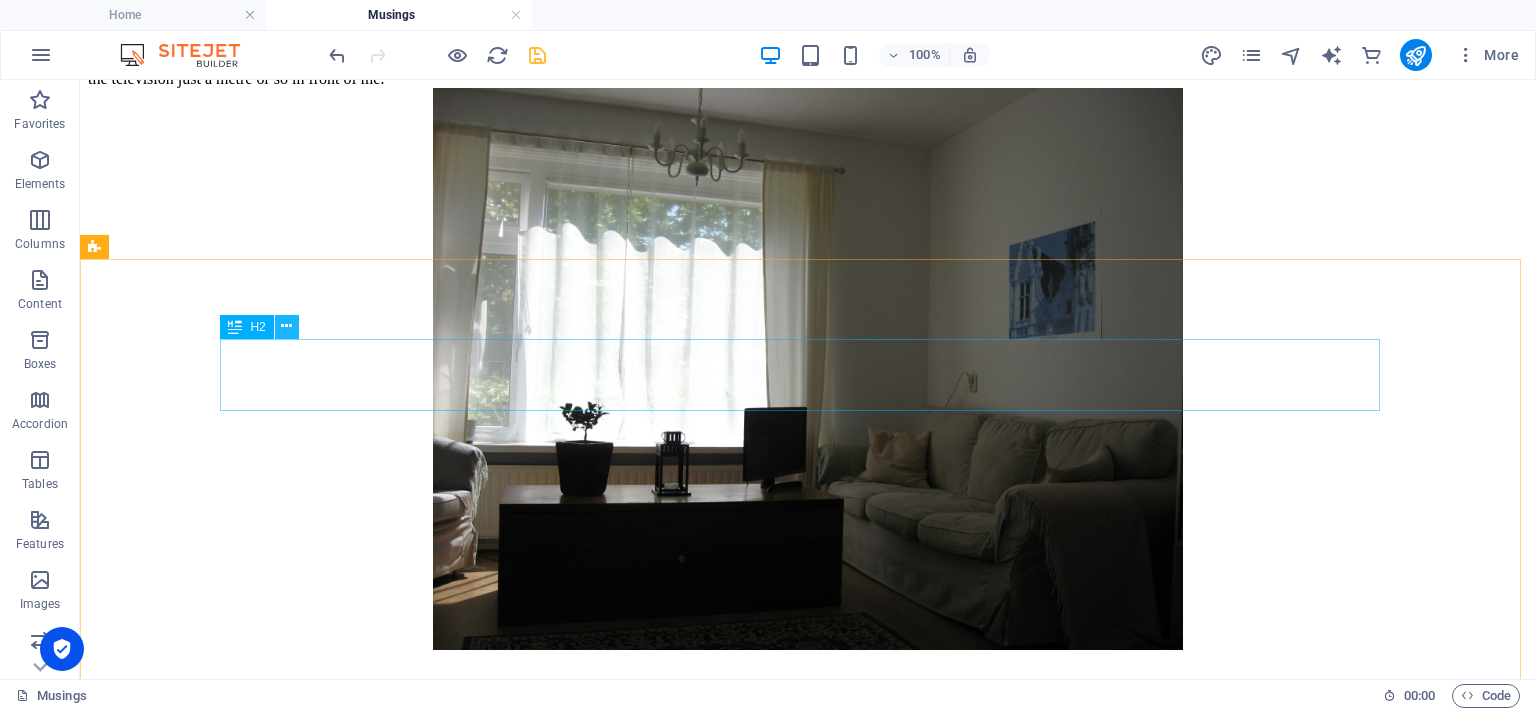 click at bounding box center (286, 326) 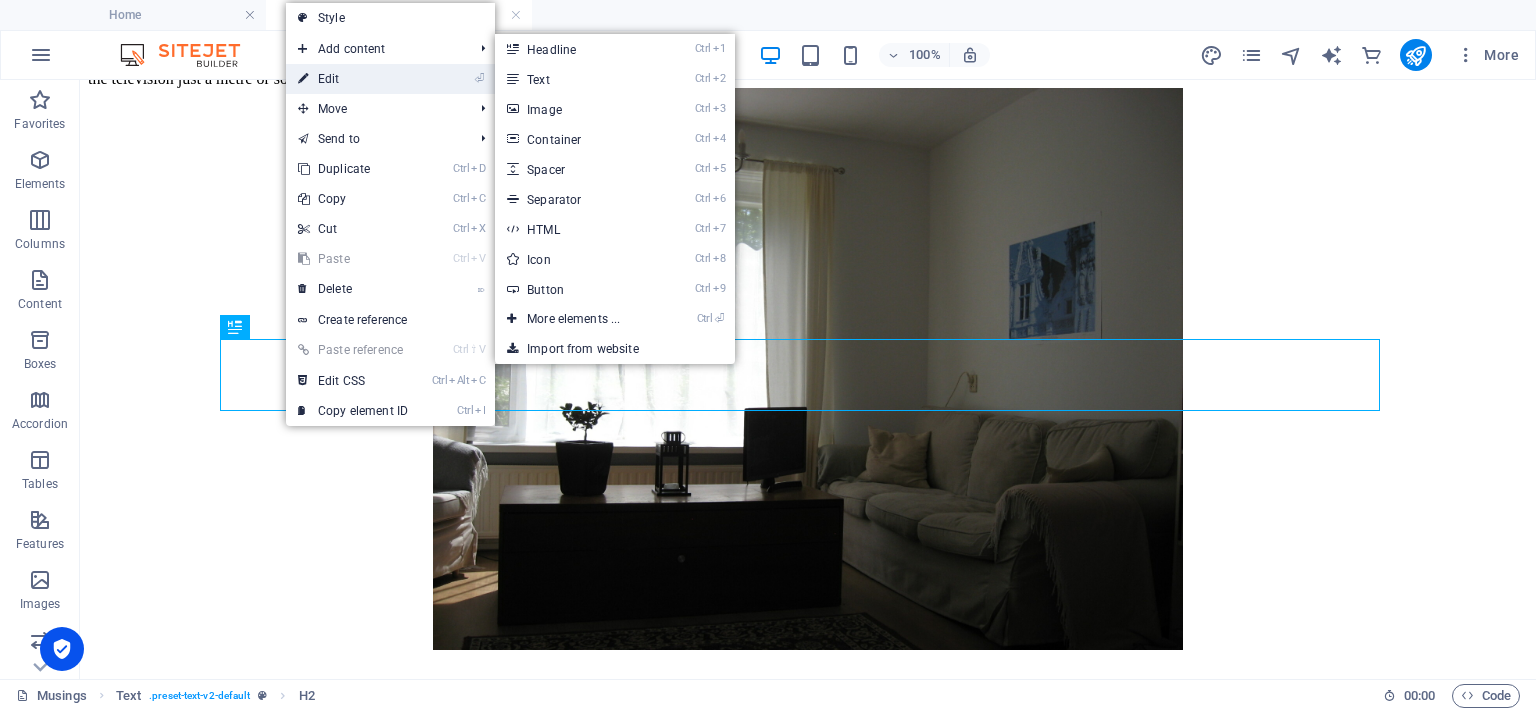 click on "⏎  Edit" at bounding box center [353, 79] 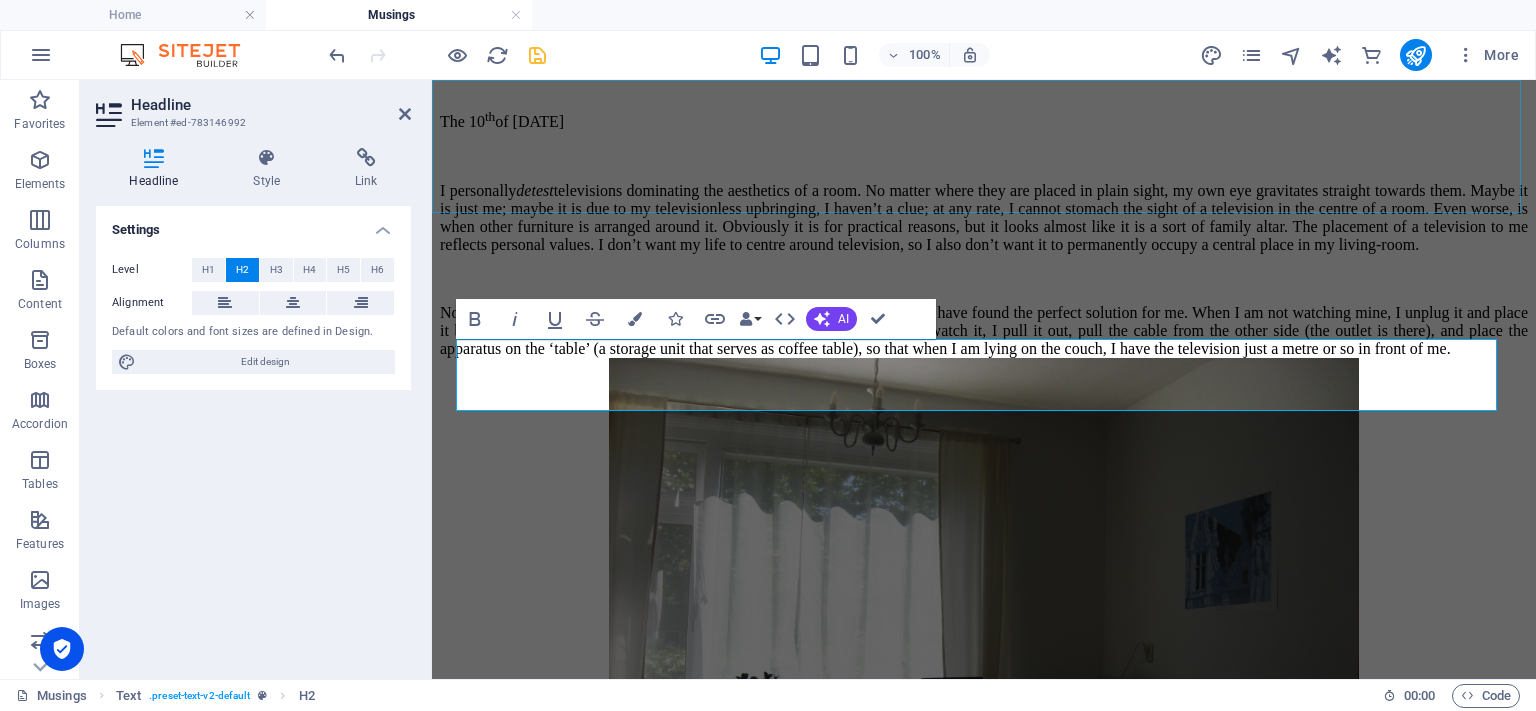 scroll, scrollTop: 4741, scrollLeft: 0, axis: vertical 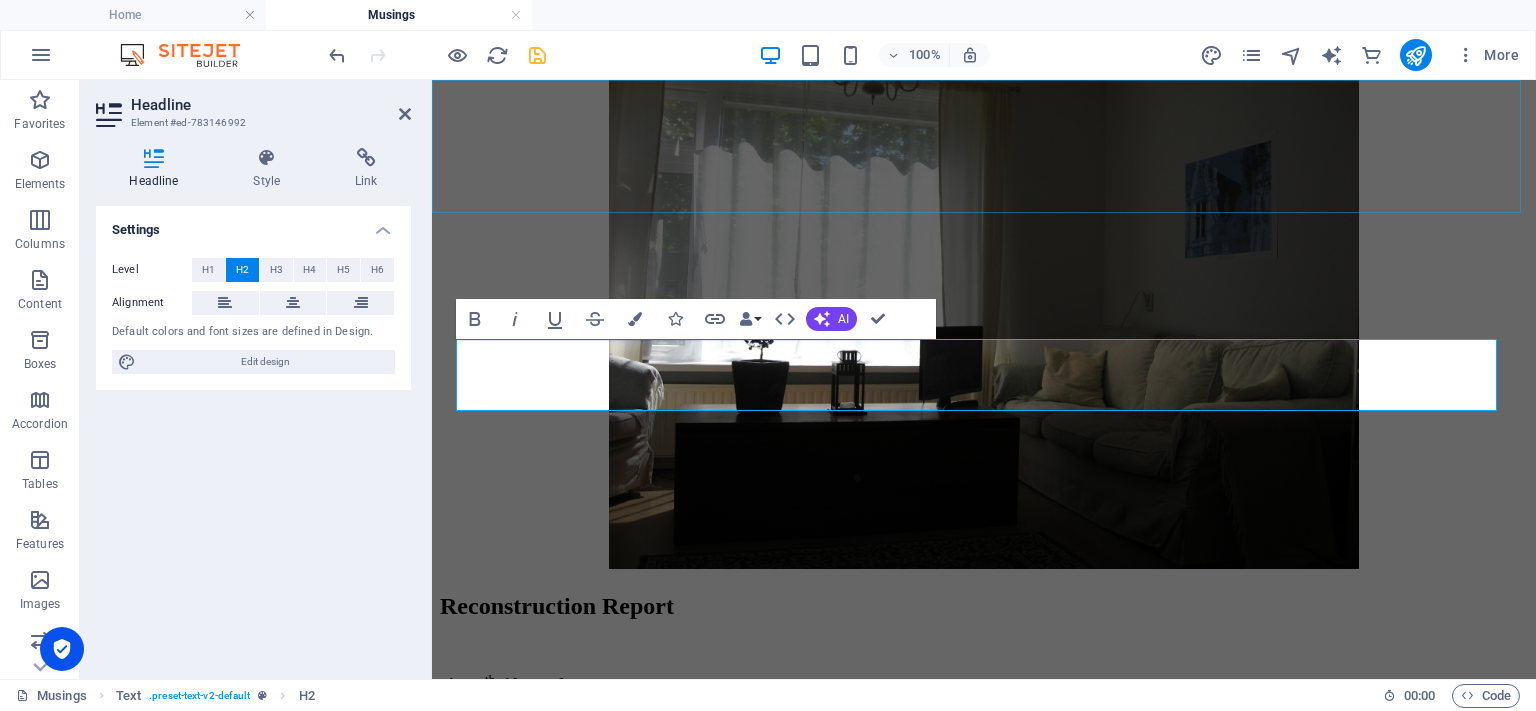type 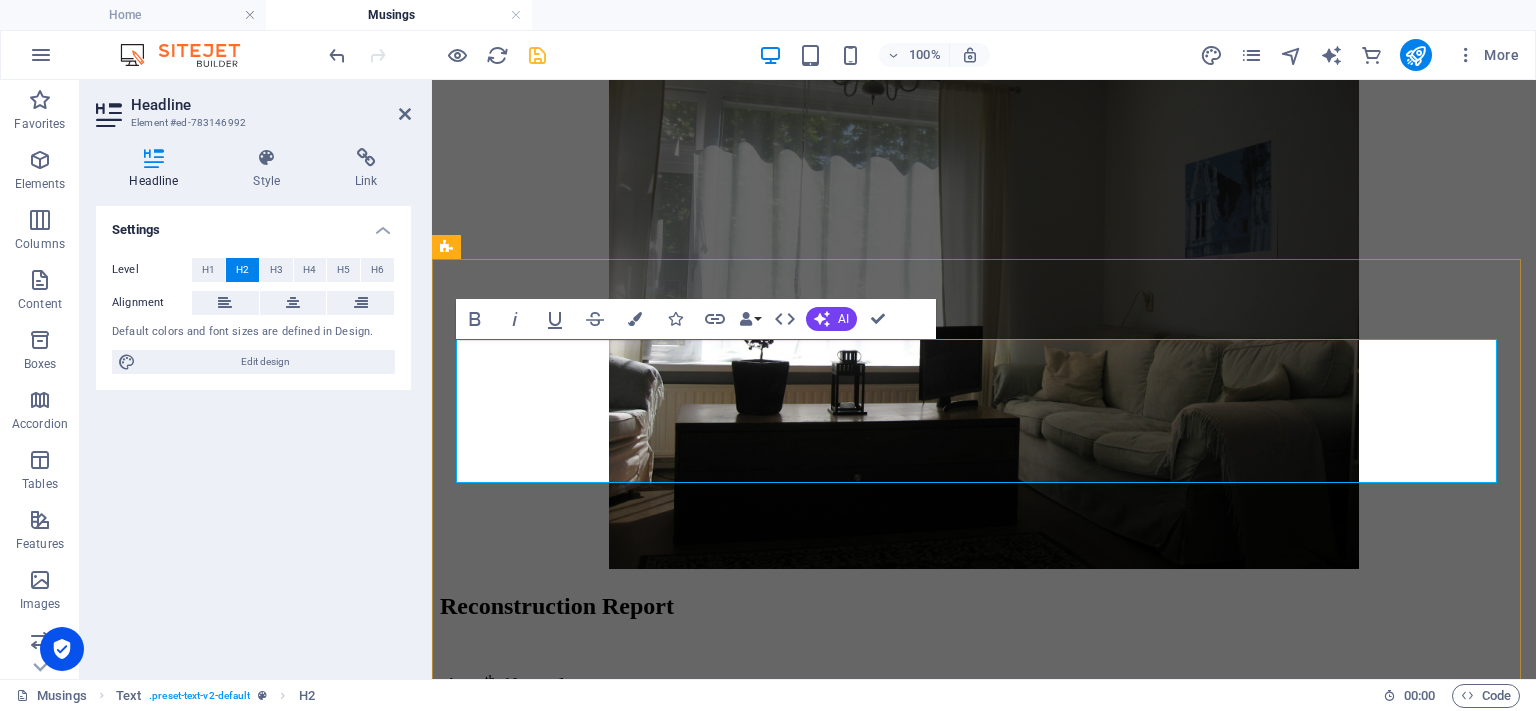 click on "The Enlightened Version of the Television Cupboard" at bounding box center [984, -307] 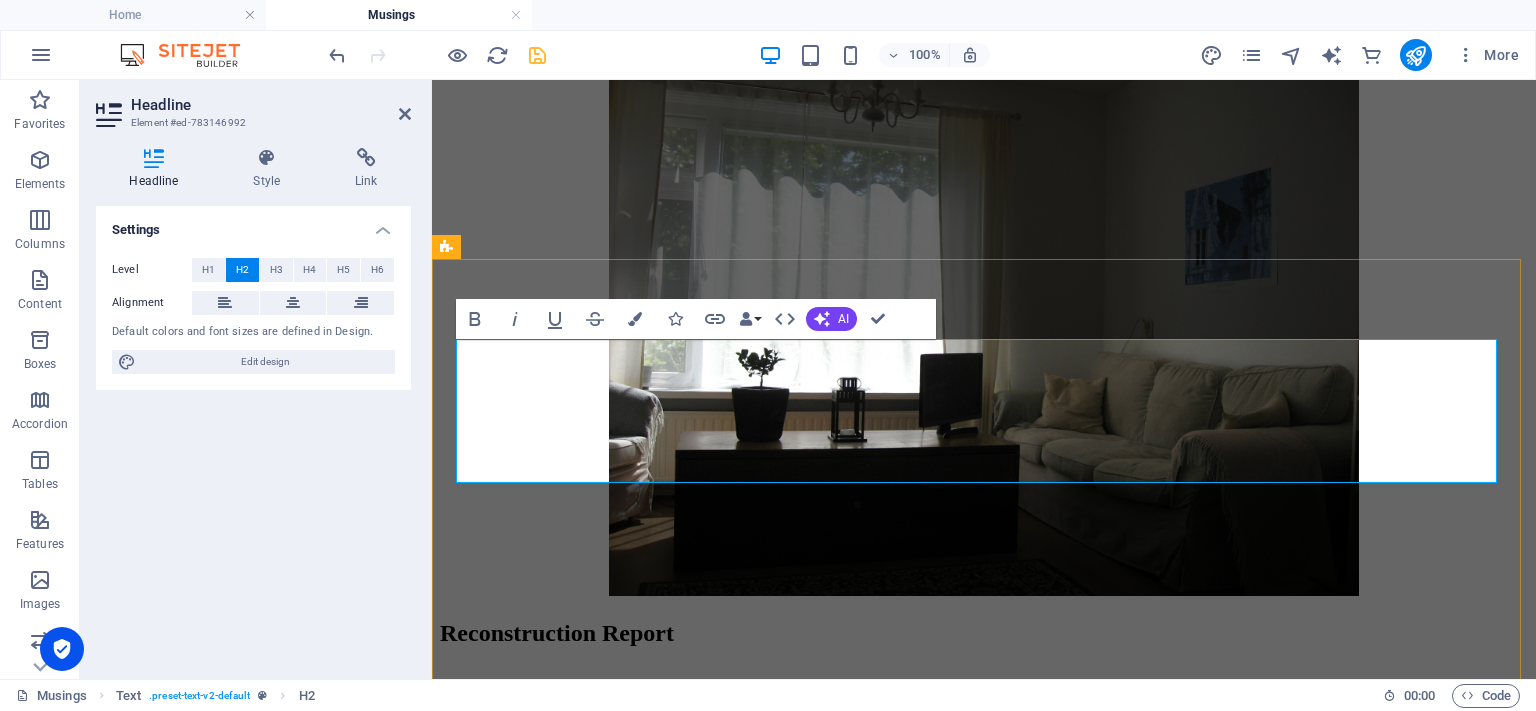 drag, startPoint x: 1029, startPoint y: 440, endPoint x: 774, endPoint y: 447, distance: 255.09605 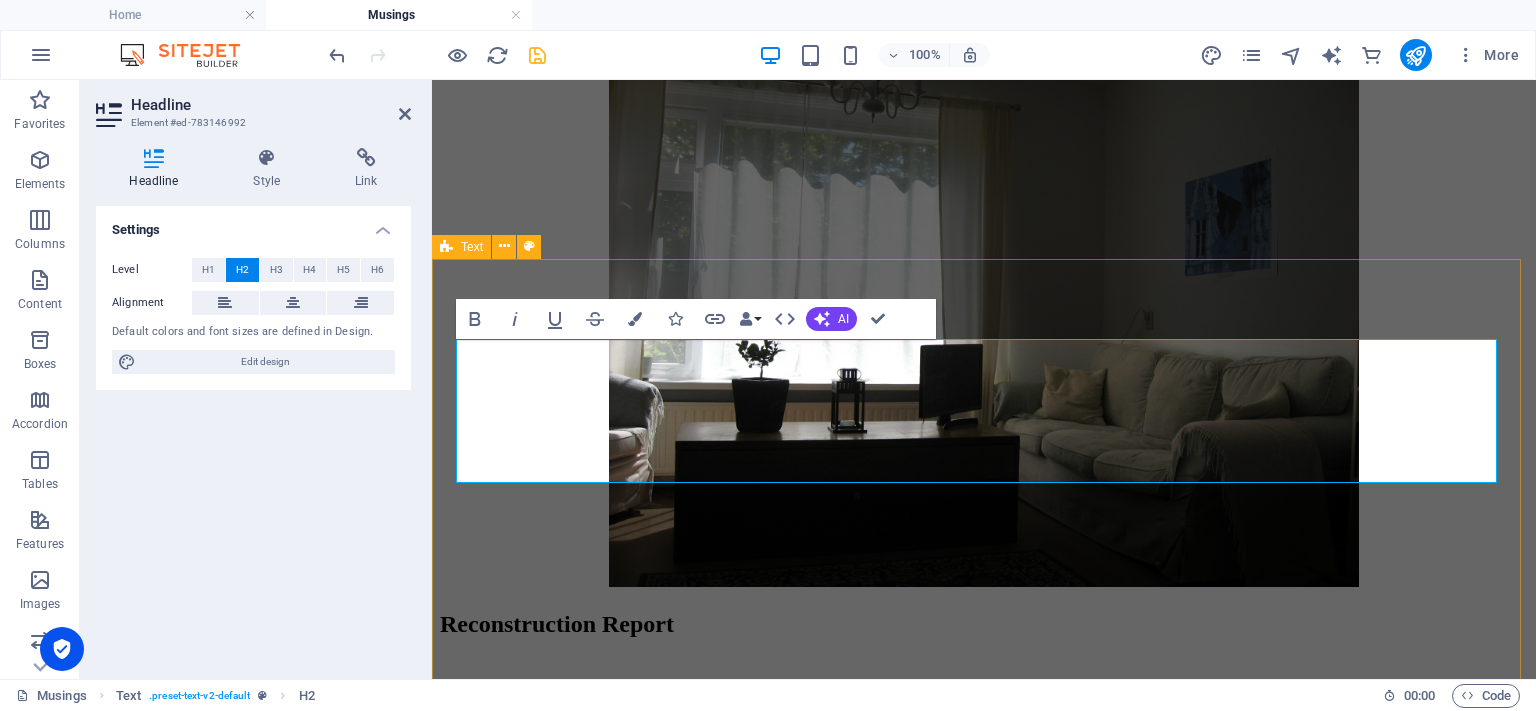 scroll, scrollTop: 4741, scrollLeft: 0, axis: vertical 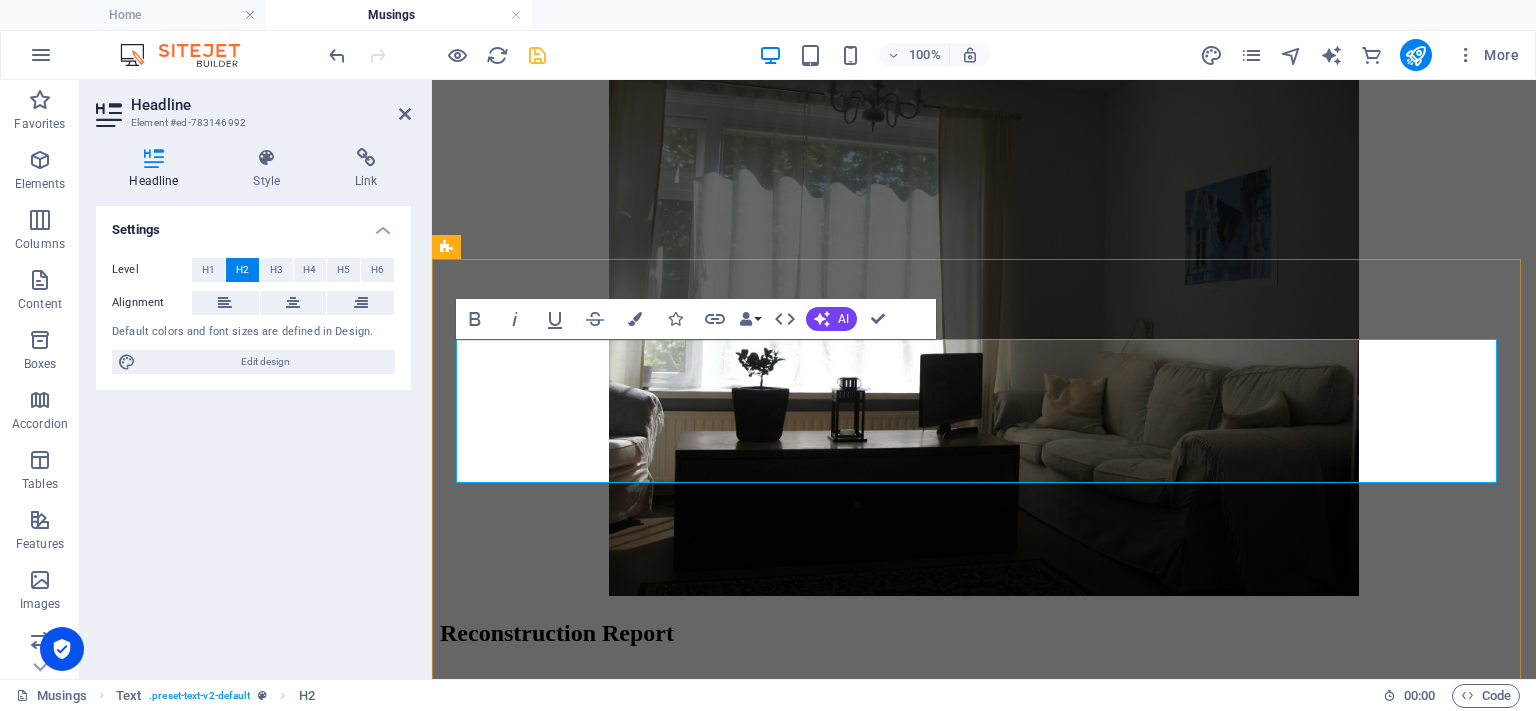 click on "The Enlightened Version of the  ‌Television Cabinet" at bounding box center (984, -293) 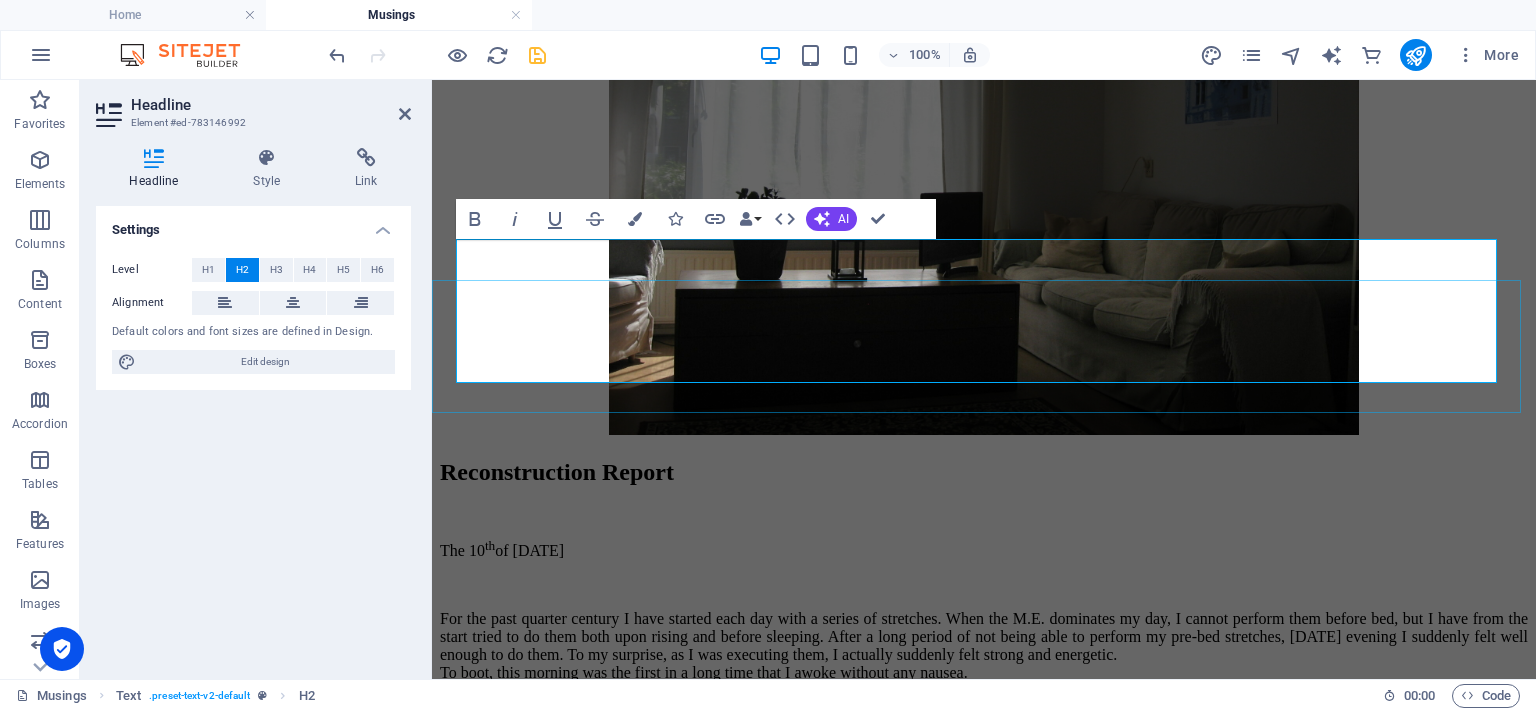 scroll, scrollTop: 4841, scrollLeft: 0, axis: vertical 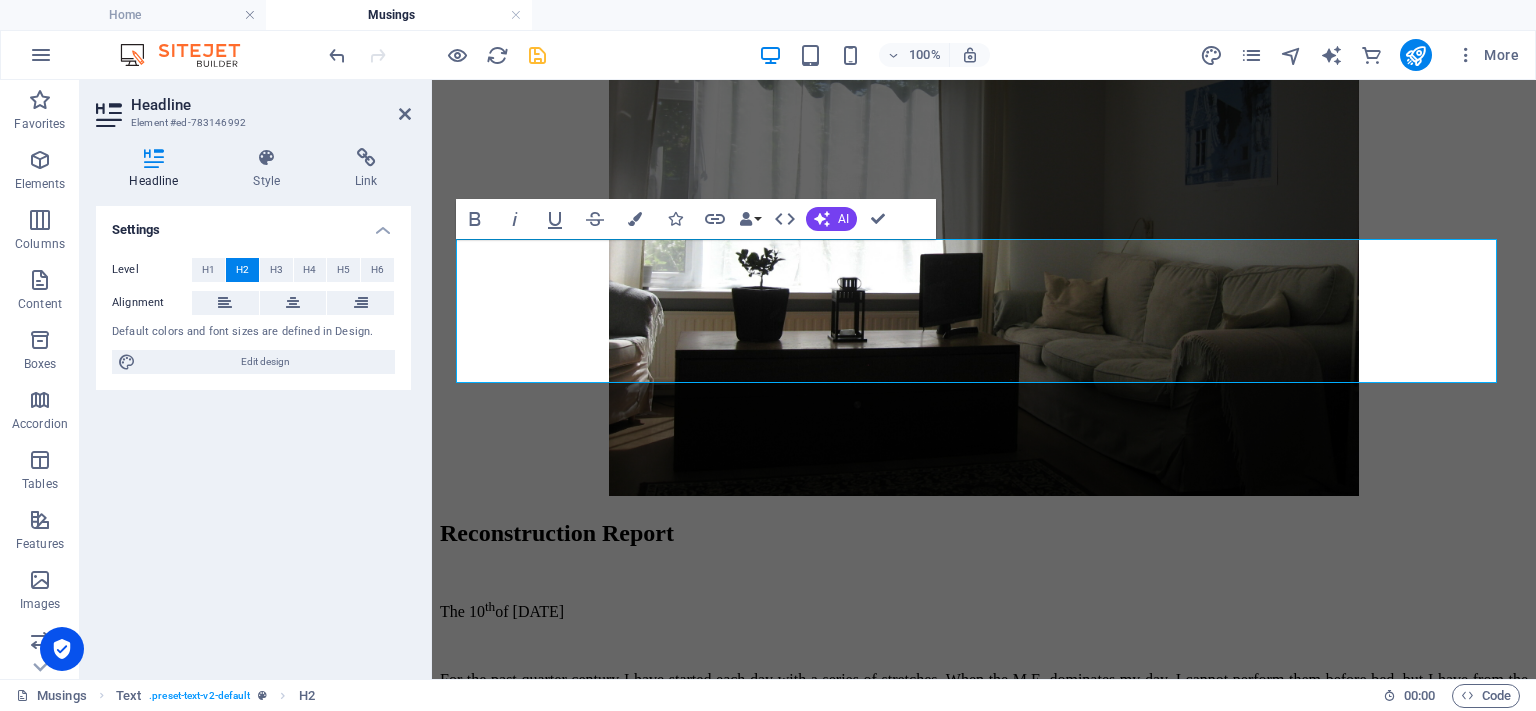 drag, startPoint x: 976, startPoint y: 335, endPoint x: 827, endPoint y: 315, distance: 150.33629 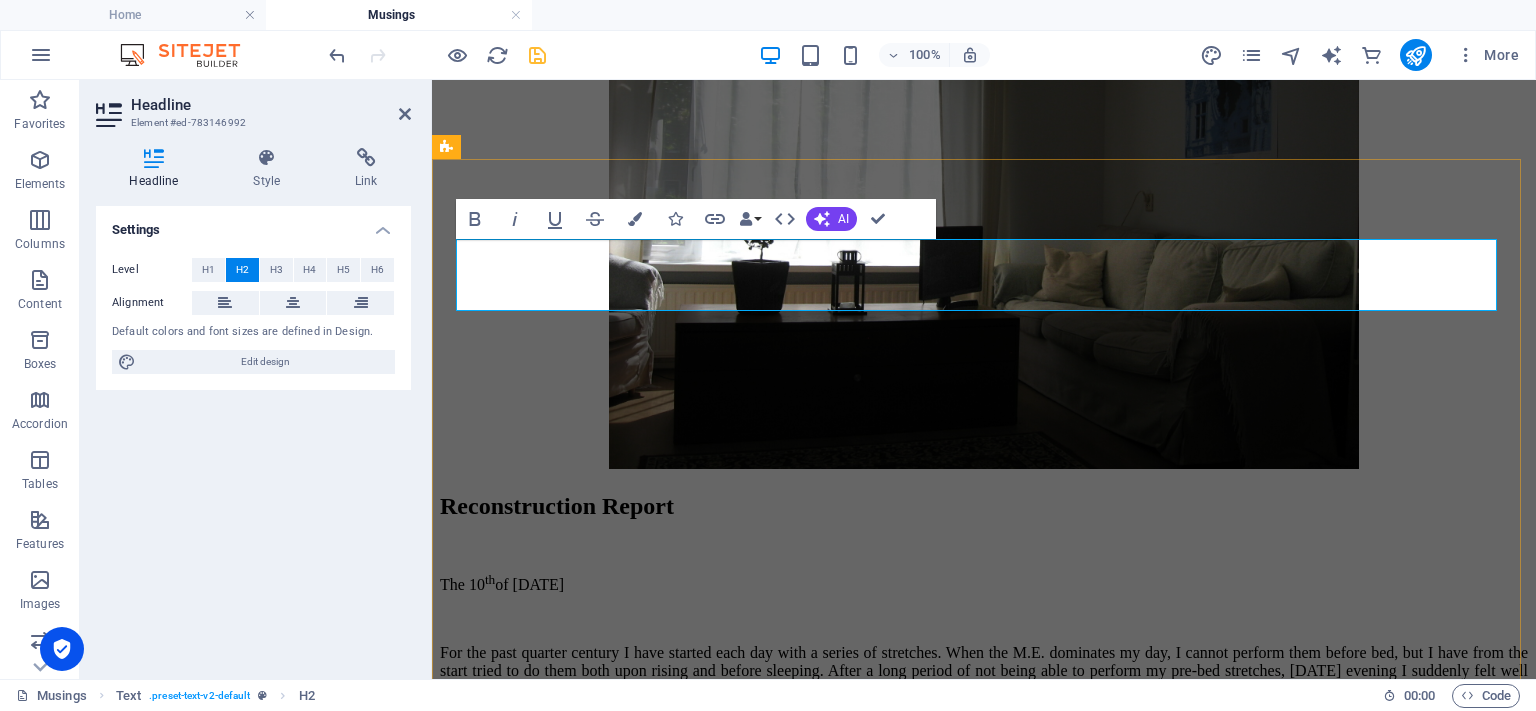click on "​" at bounding box center (984, -407) 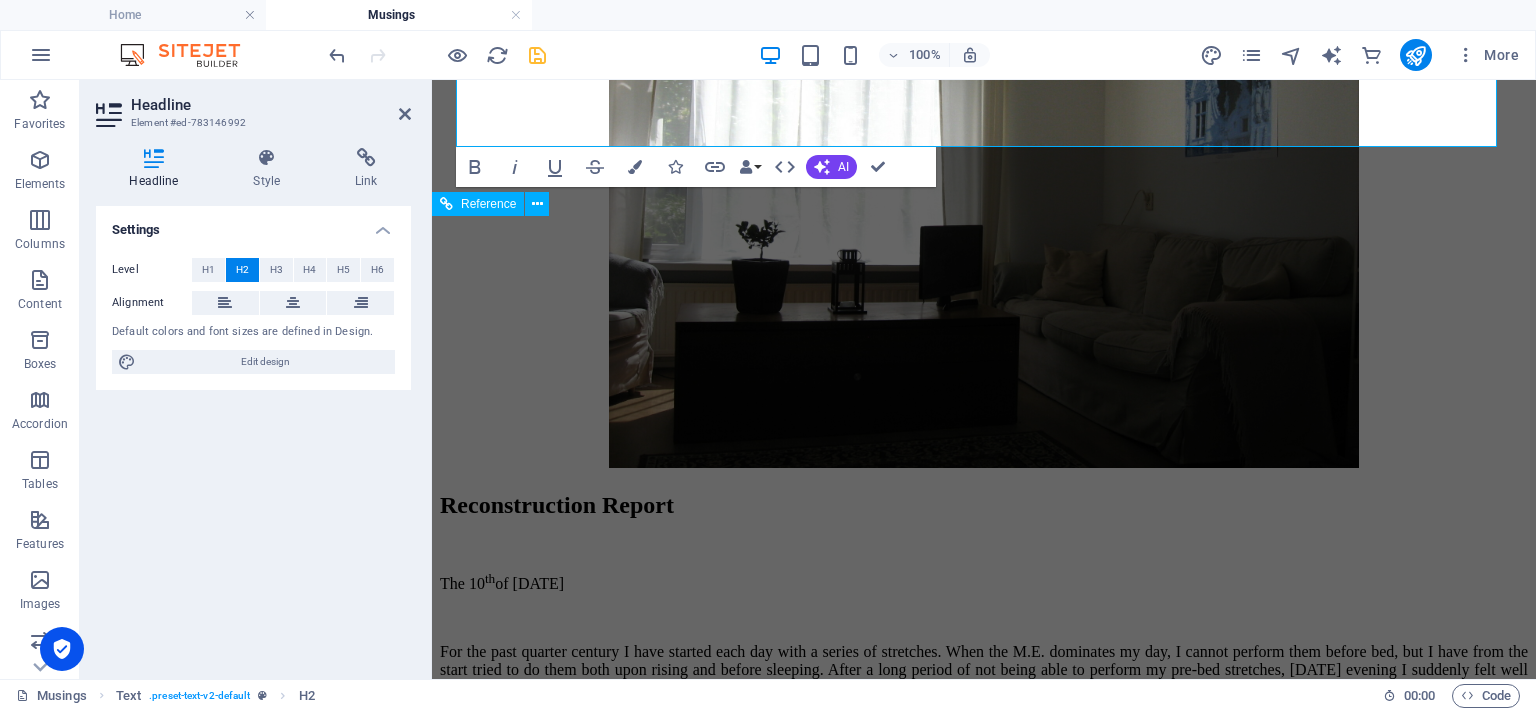 scroll, scrollTop: 4841, scrollLeft: 0, axis: vertical 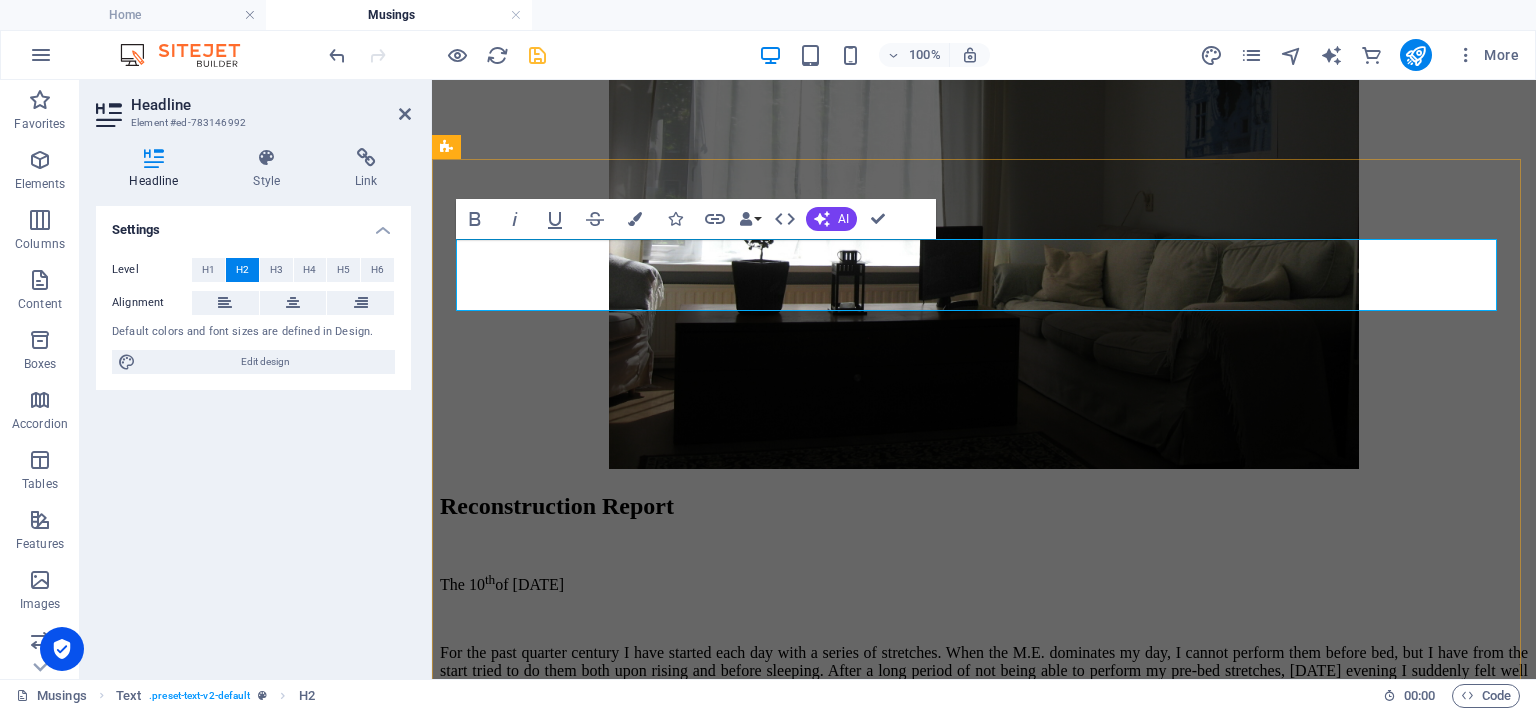 click on "​" at bounding box center [984, -407] 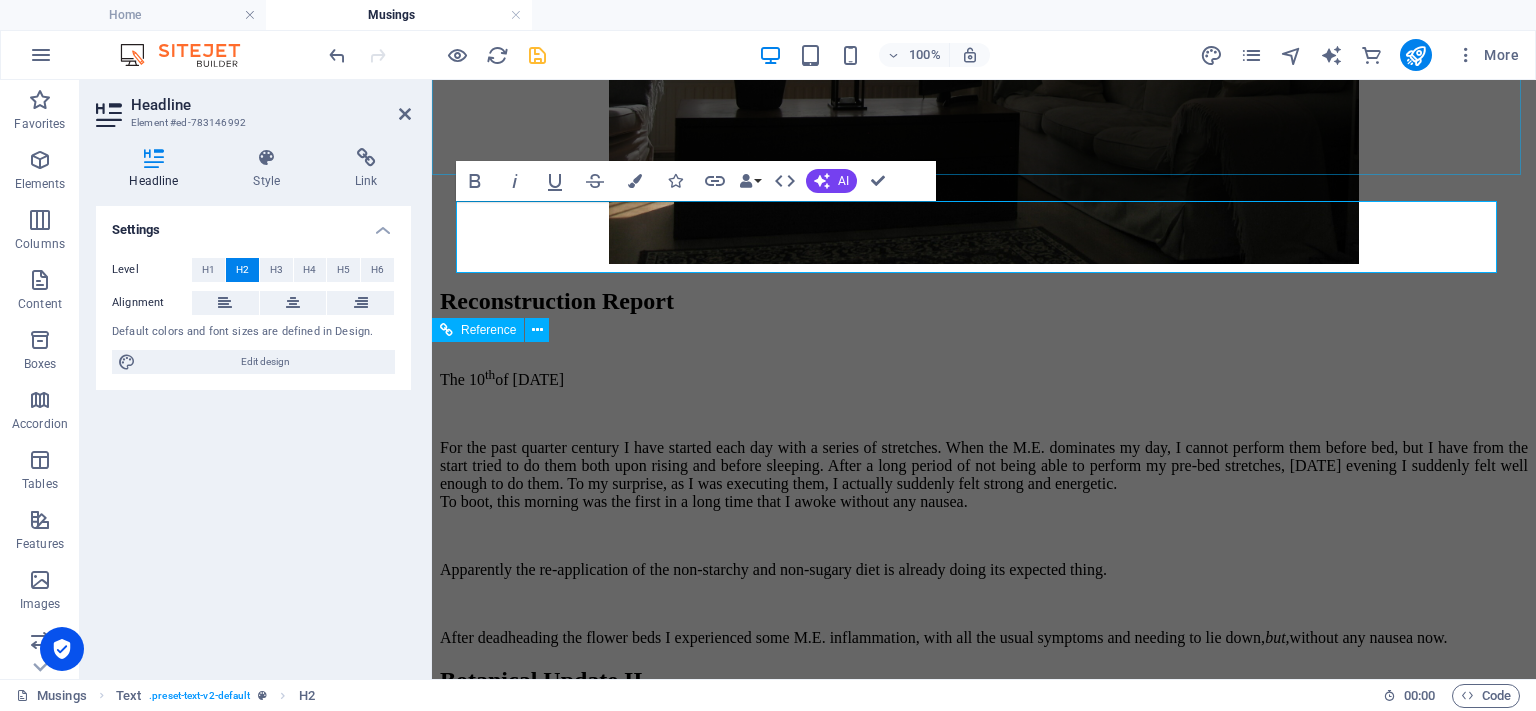scroll, scrollTop: 4841, scrollLeft: 0, axis: vertical 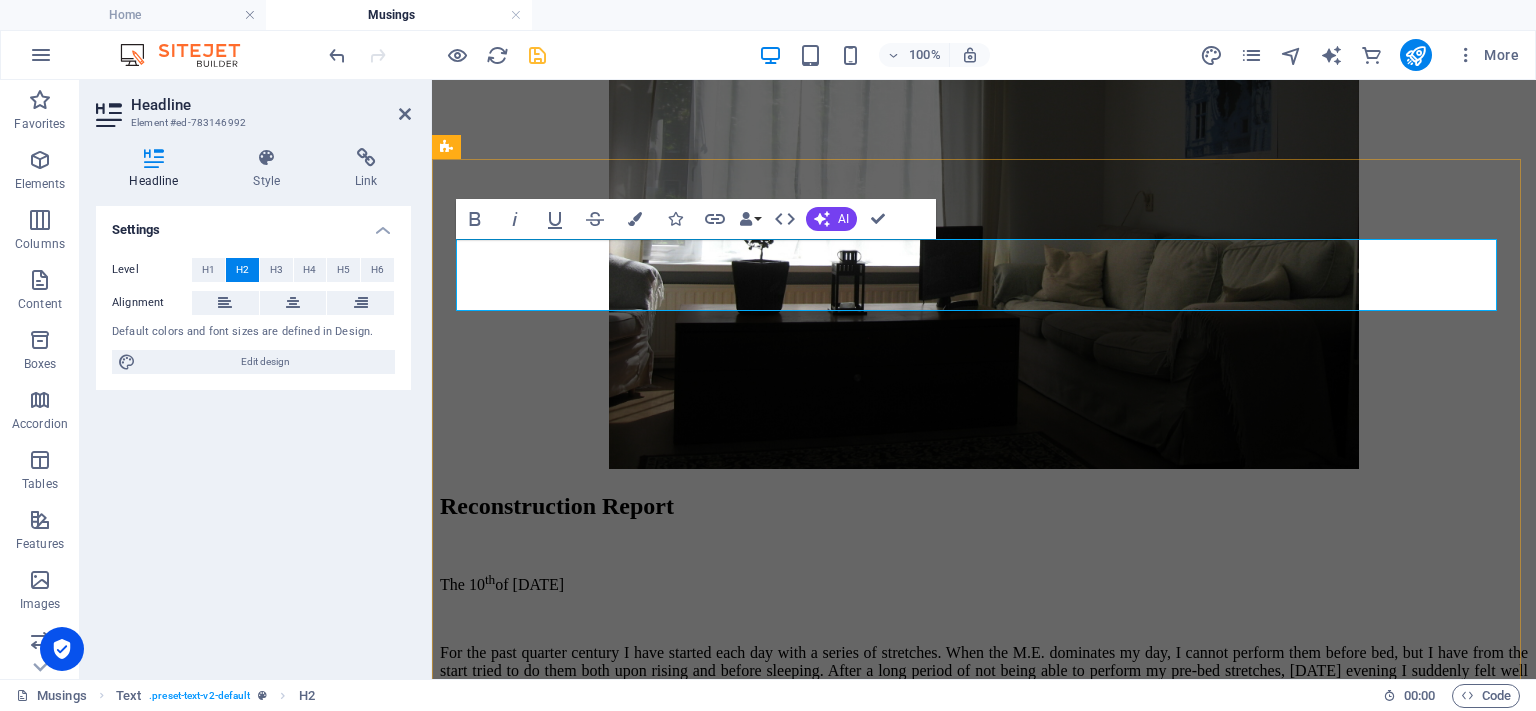 click on "​" at bounding box center [984, -407] 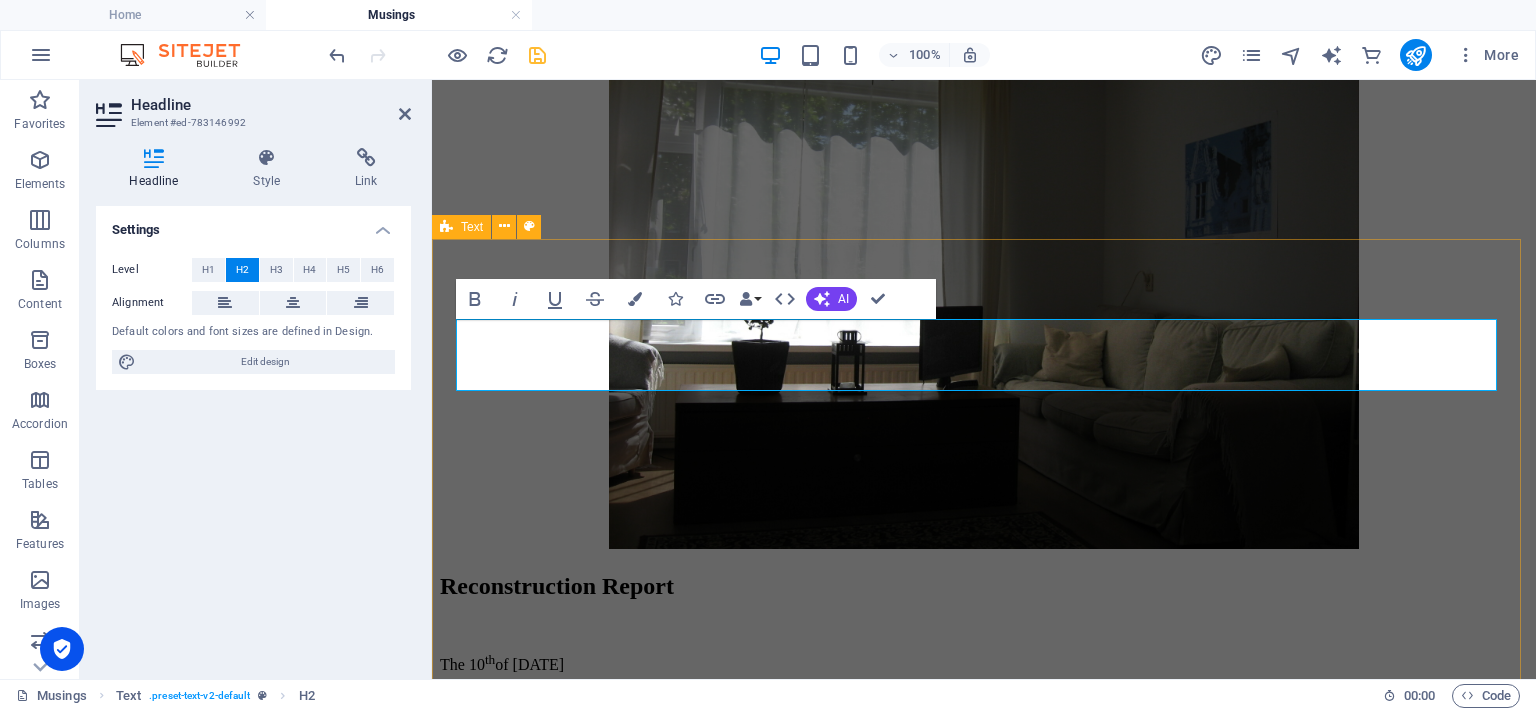scroll, scrollTop: 4741, scrollLeft: 0, axis: vertical 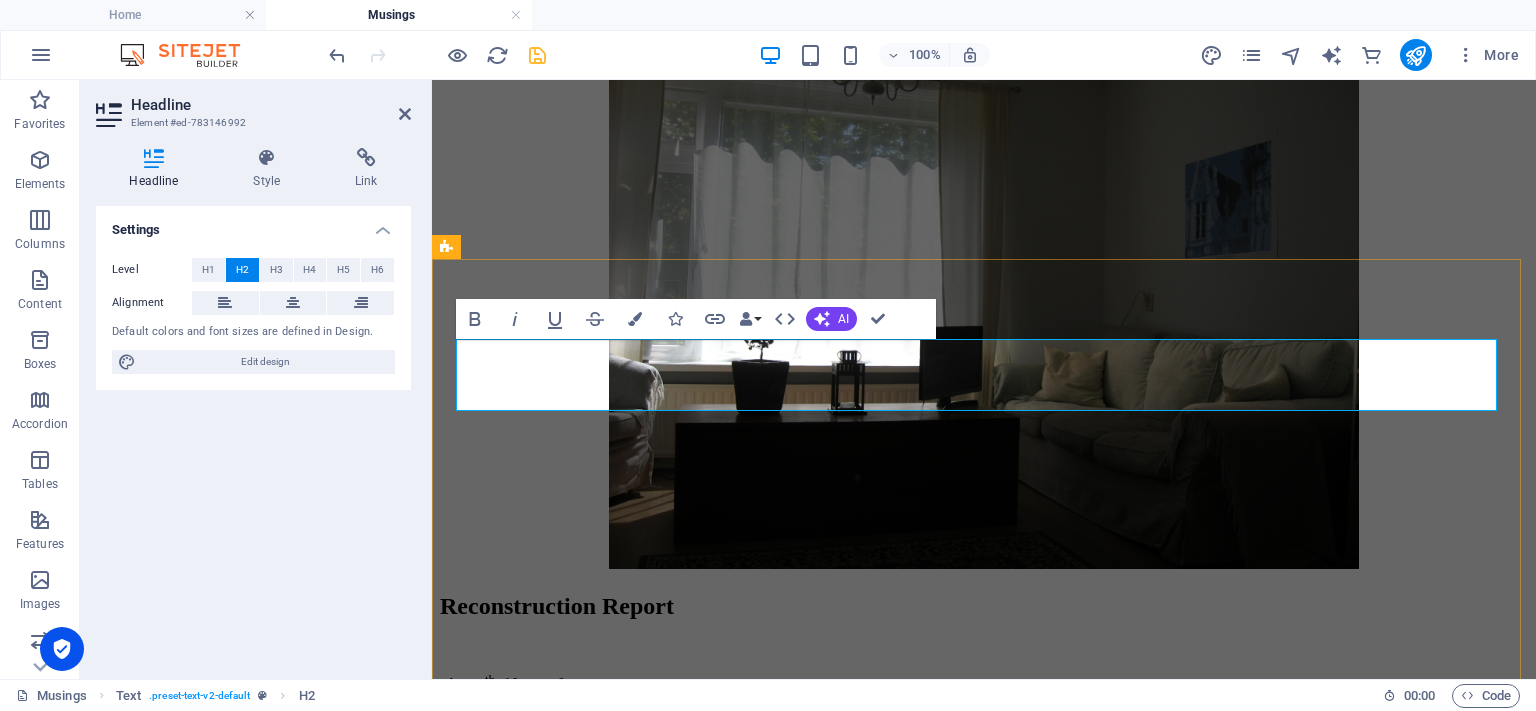 click on "​" at bounding box center (984, -307) 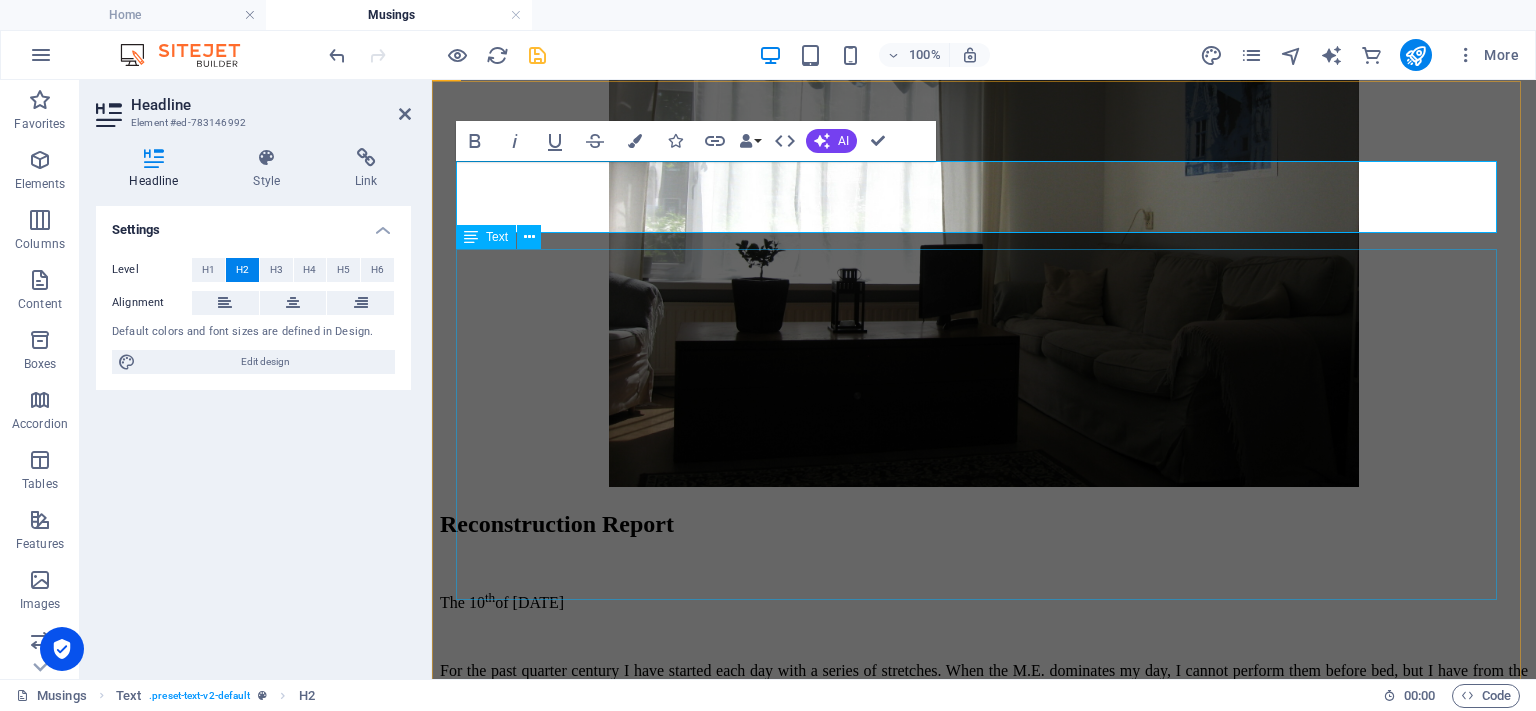 scroll, scrollTop: 4941, scrollLeft: 0, axis: vertical 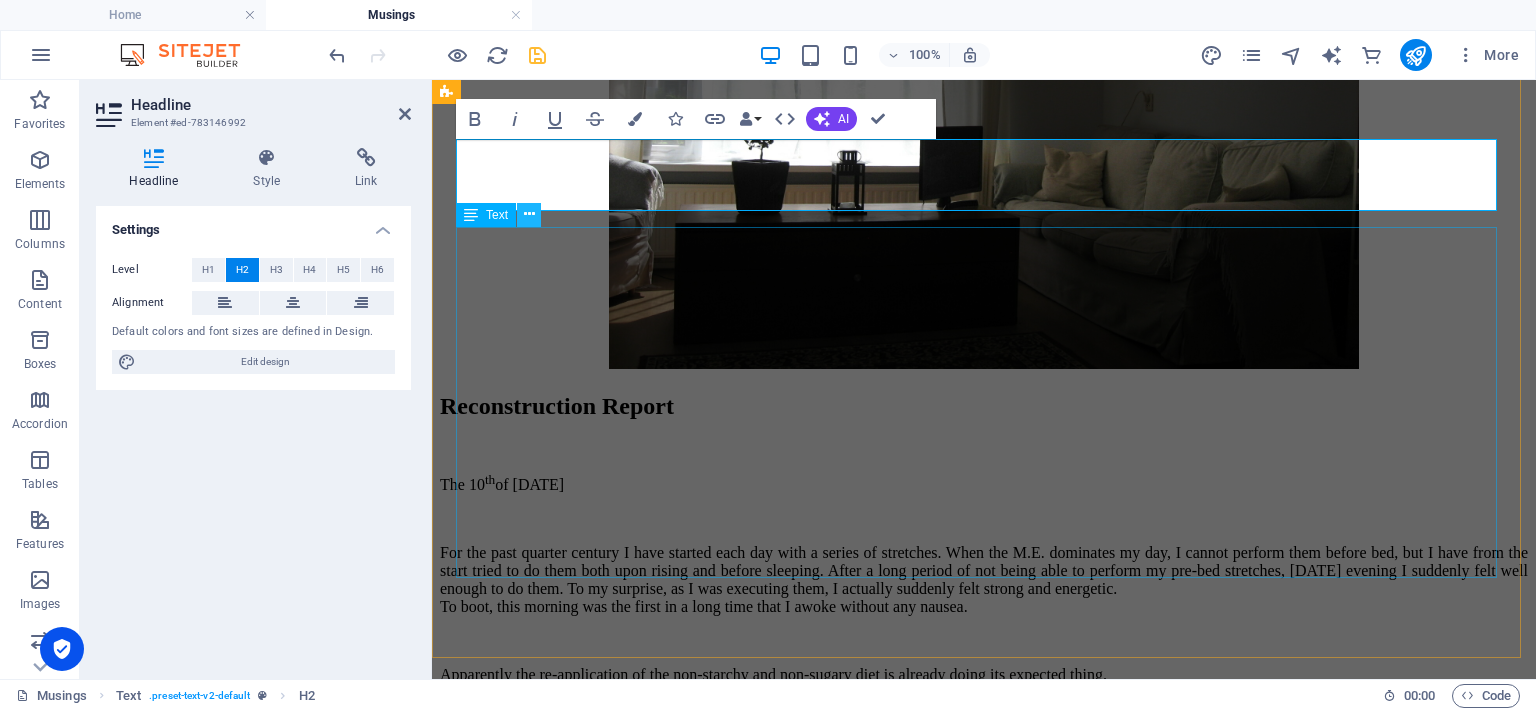 click at bounding box center [529, 214] 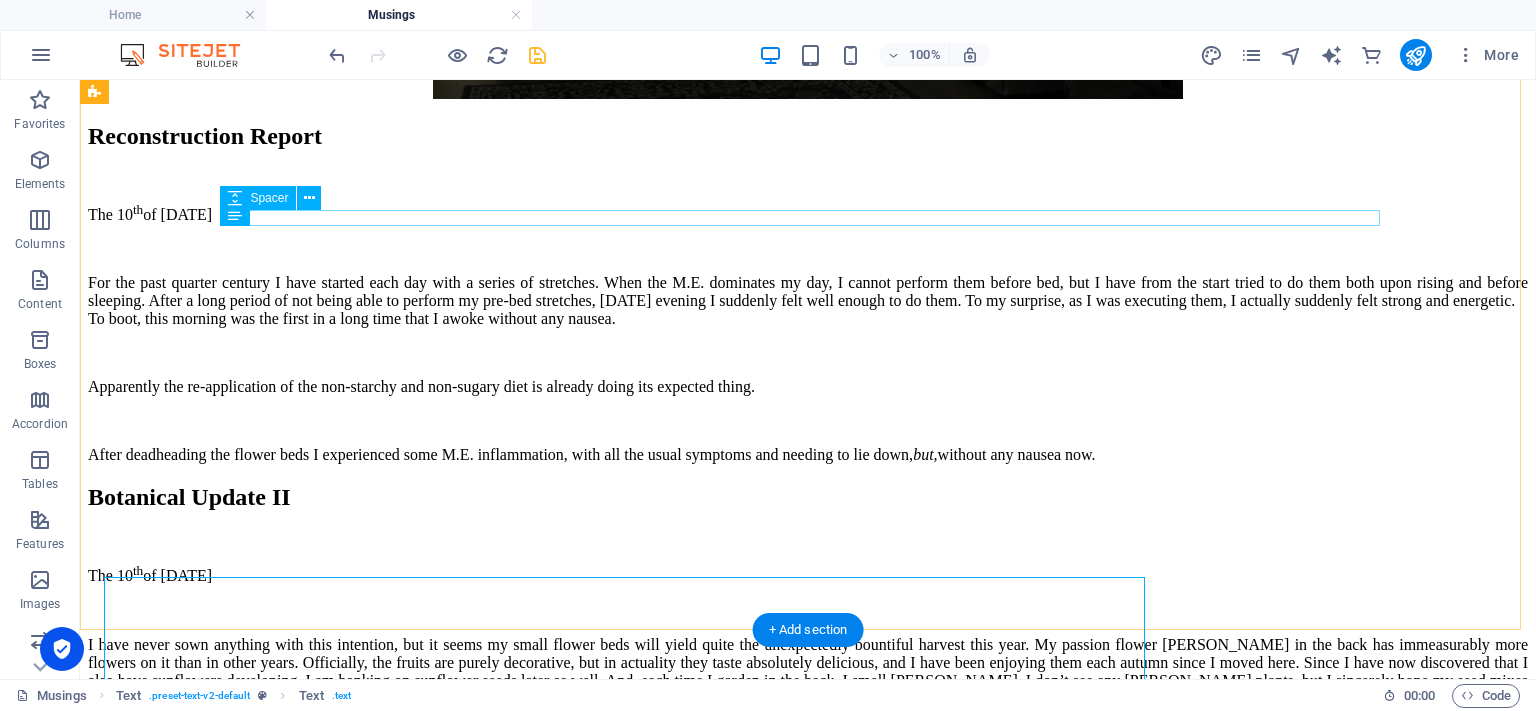 scroll, scrollTop: 4591, scrollLeft: 0, axis: vertical 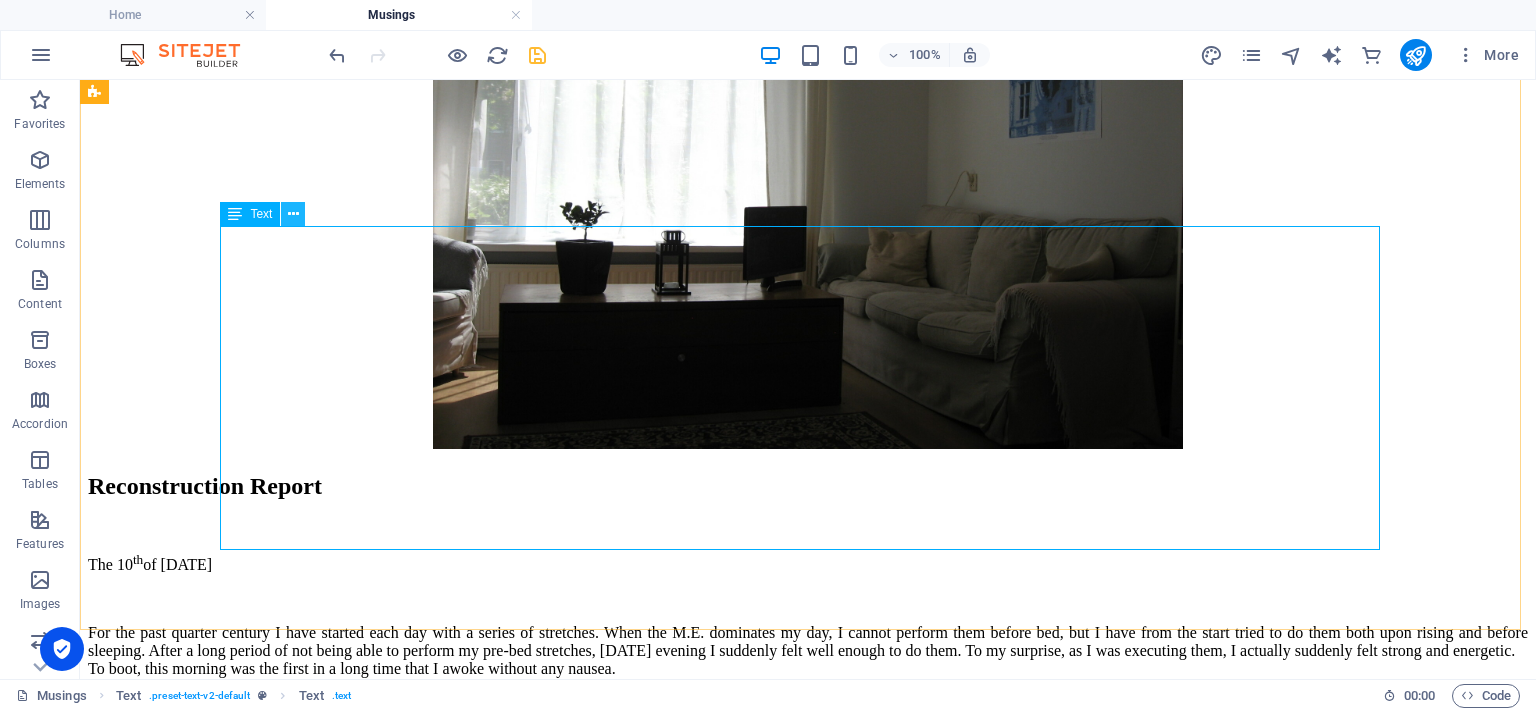 click at bounding box center (293, 214) 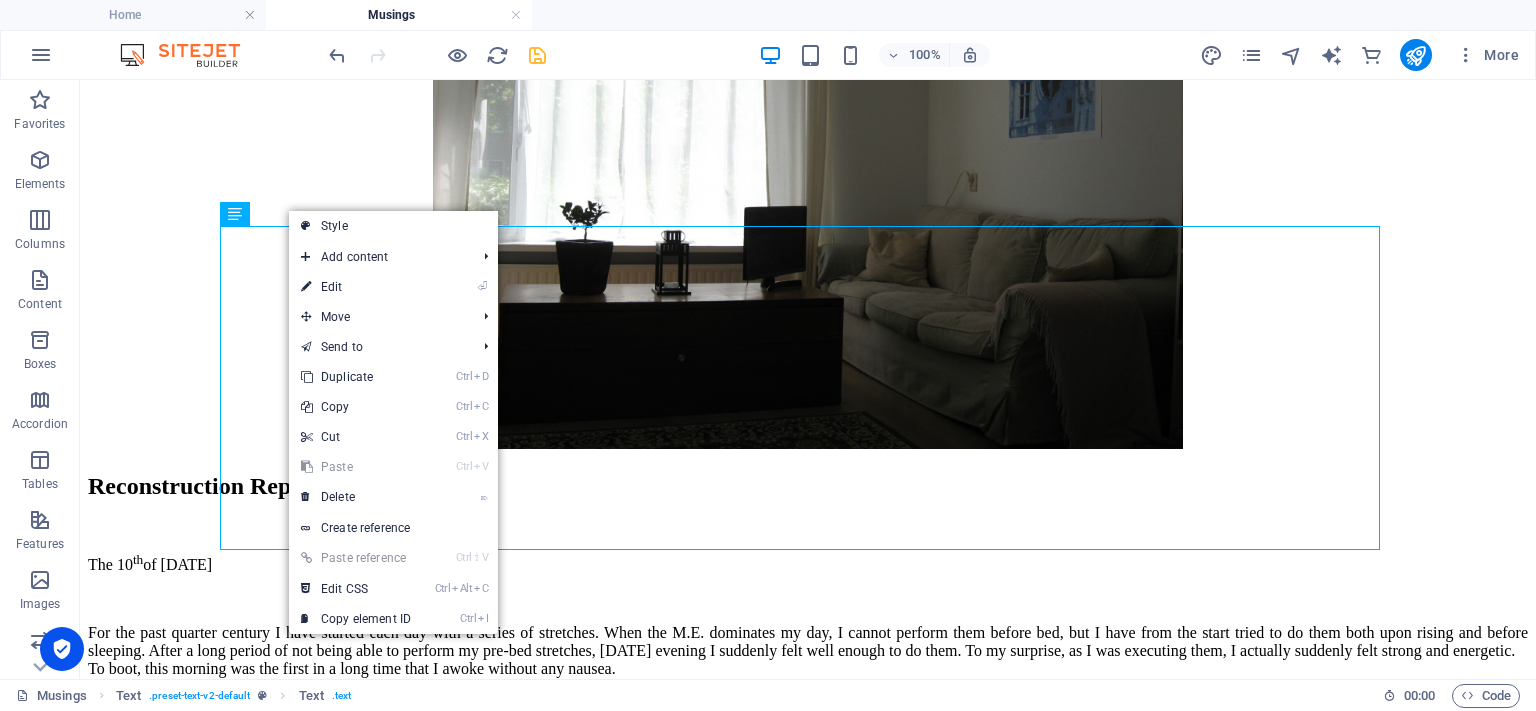 click on "⏎  Edit" at bounding box center [356, 287] 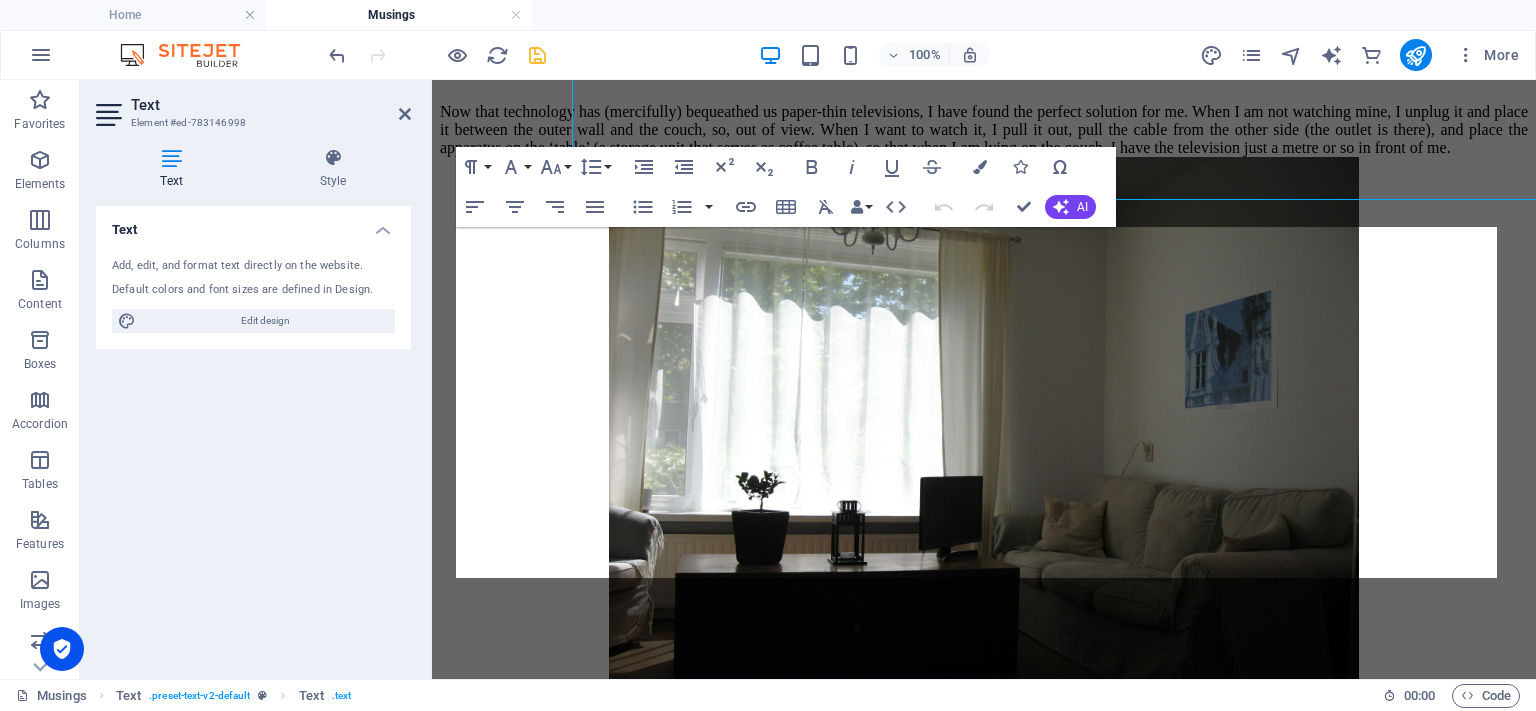scroll, scrollTop: 4941, scrollLeft: 0, axis: vertical 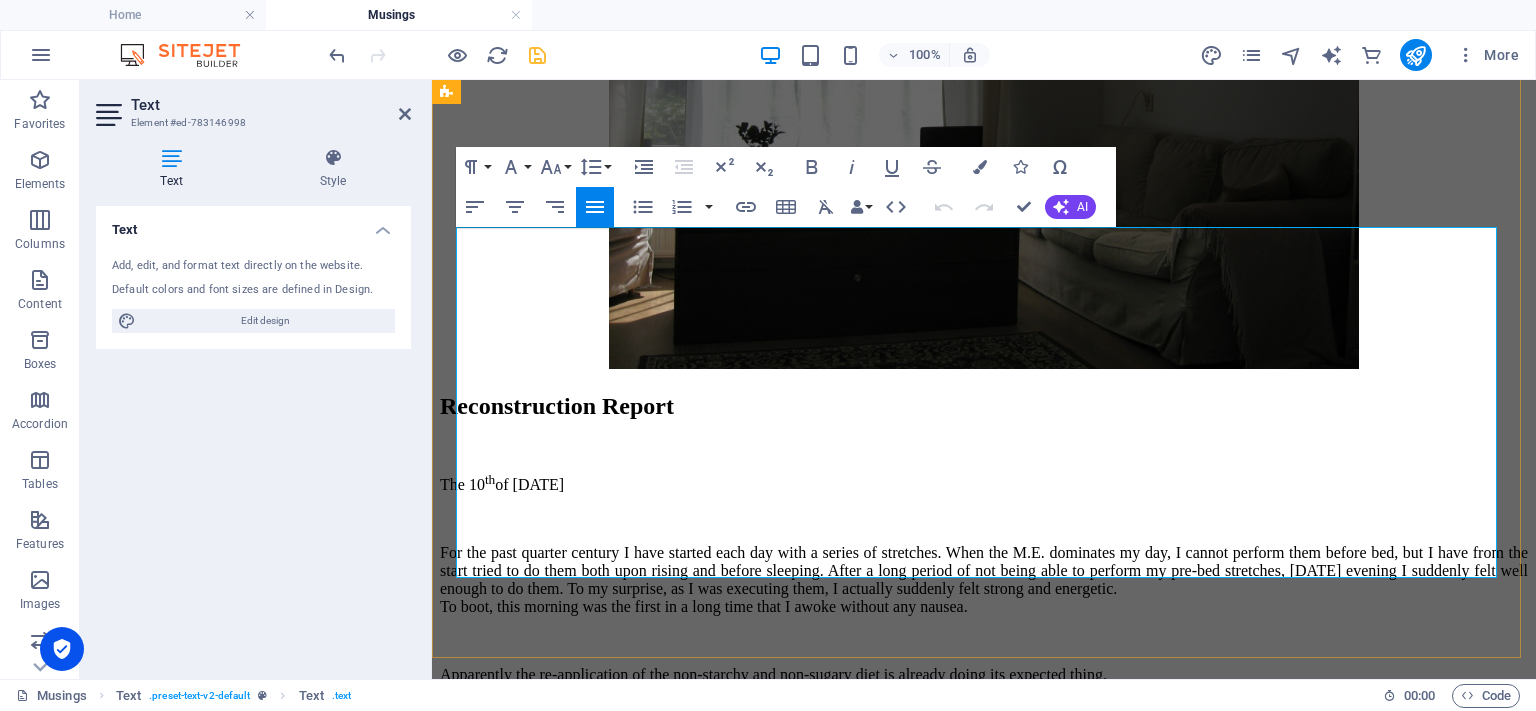 click on "I personally  detest  televisions dominating the aesthetics of a room. No matter where they are placed in plain sight, my own eye gravitates straight towards them. Maybe it is just me; maybe it is due to my televisionless upbringing, I haven’t a clue; at any rate, I cannot stomach the sight of a television in the centre of a room. Even worse, is when other furniture is arranged around it. Obviously it is for practical reasons, but it looks almost like it is a sort of family altar. The placement of a television to me reflects personal values. I don’t want my life to centre around television, so I also don’t want it to permanently occupy a central place in my living-room." at bounding box center (984, -333) 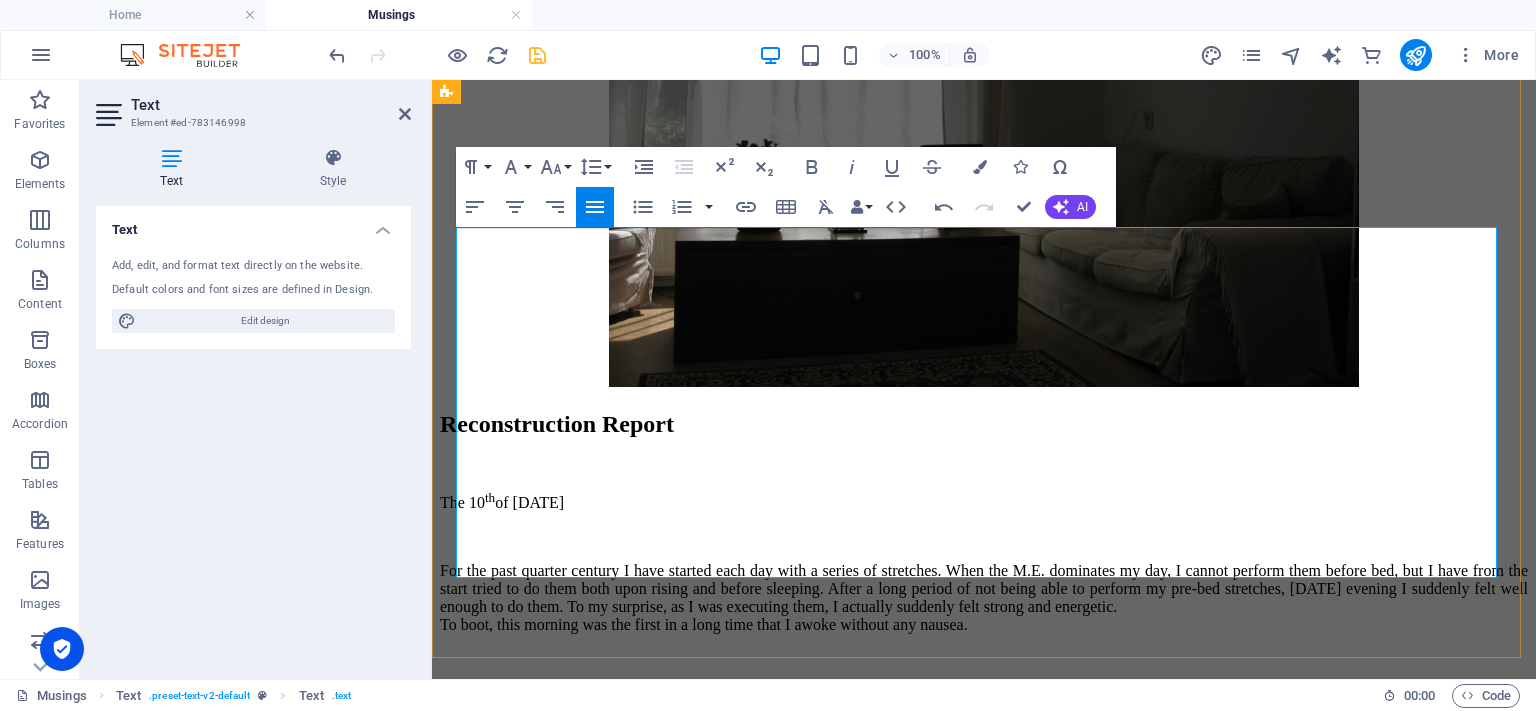 click on "I personally  detest  televisions dominating the aesthetics of a room. No matter where they are placed in plain sight, my own eye gravitates straight towards them. Maybe it is just me; maybe it is due to my televisionless upbringing, maybe because I grew up in a community that demonized them,  I really  haven’t a clue; at any rate, I cannot stomach the sight of a television in the centre of a room. Even worse, is when other furniture is arranged around it. Obviously it is for practical reasons, but it looks almost like it is a sort of family altar. The placement of a television to me reflects personal values. I don’t want my life to centre around television, so I also don’t want it to permanently occupy a central place in my living-room." at bounding box center [984, -324] 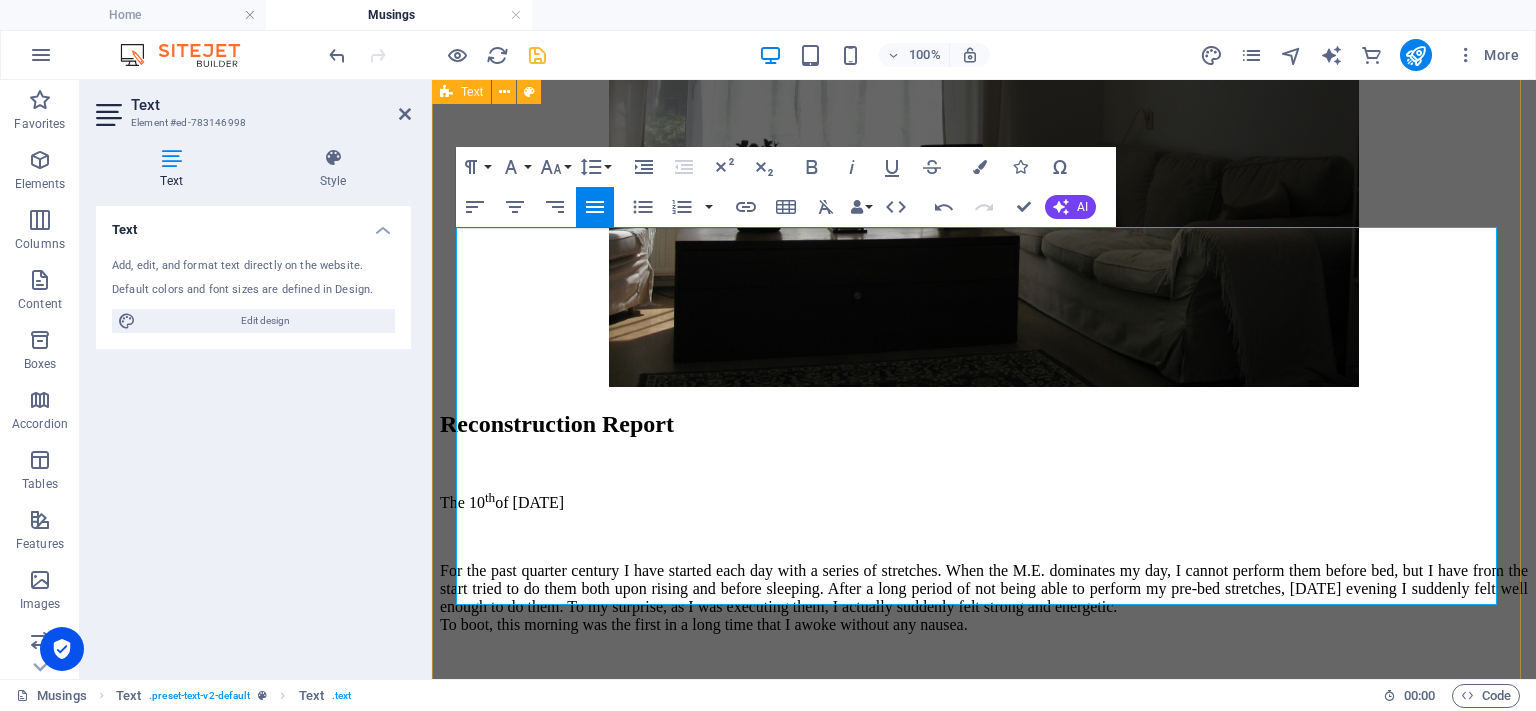 click on "My Idiot Box Solution The 10 th  of July, 2025 I personally  detest  televisions dominating the aesthetics of a room. No matter where they are placed in plain sight, my own eye automatically gravitates straight towards them. Maybe it is just me; maybe it is due to my televisionless upbringing, maybe because I grew up in a community that demonized them, I really haven’t a clue; at any rate, I cannot suffer the sight of a television in the centre of a room. Even worse though, is when other furniture is arranged around it. Obviously this is for practical reasons, but it almost makes it look like it is a sort of family altar (which, in many cases, is not far from the truth) . The placement of a television to me reflects personal values. I don’t want my life to centre around television, so I also don’t want it to permanently occupy a central place in my living-room." at bounding box center (984, -348) 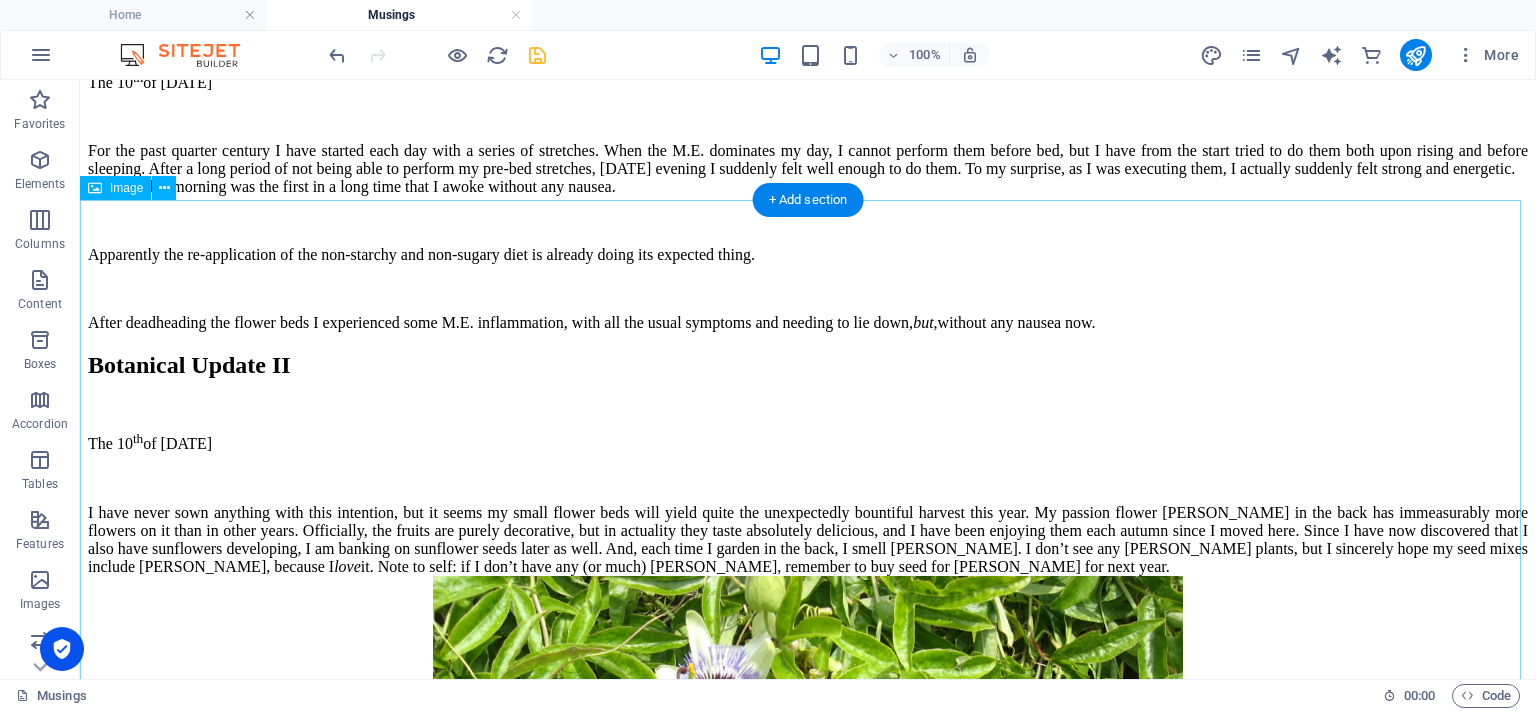 scroll, scrollTop: 4991, scrollLeft: 0, axis: vertical 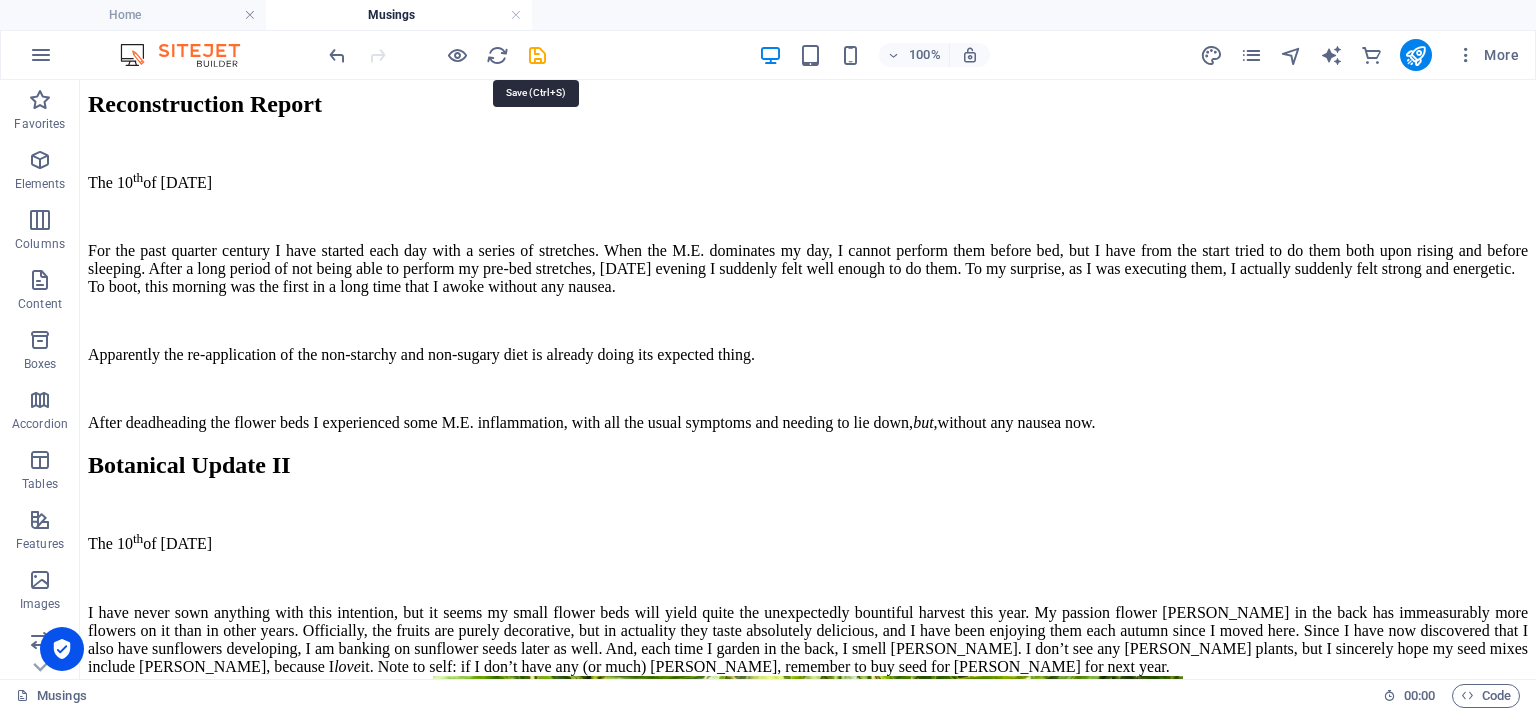 click at bounding box center [537, 55] 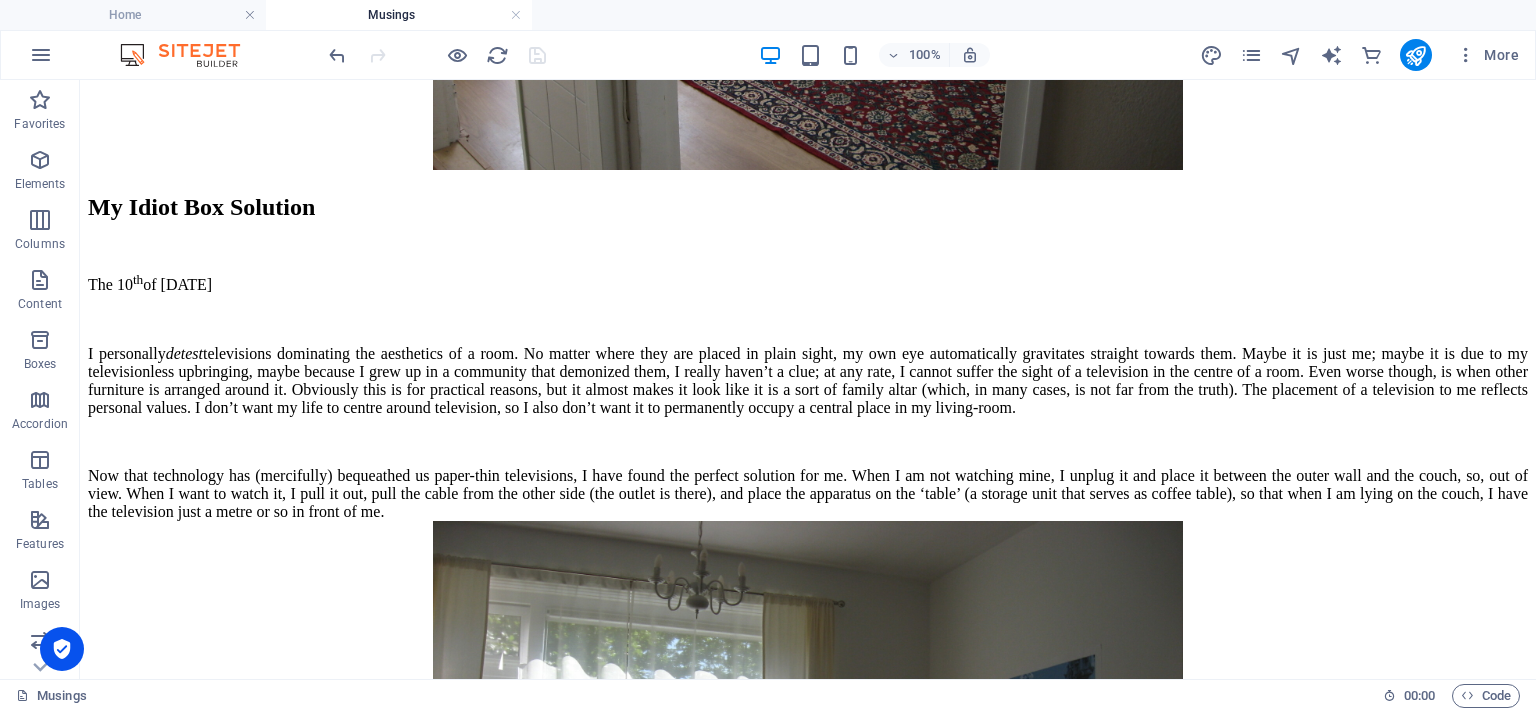 scroll, scrollTop: 3891, scrollLeft: 0, axis: vertical 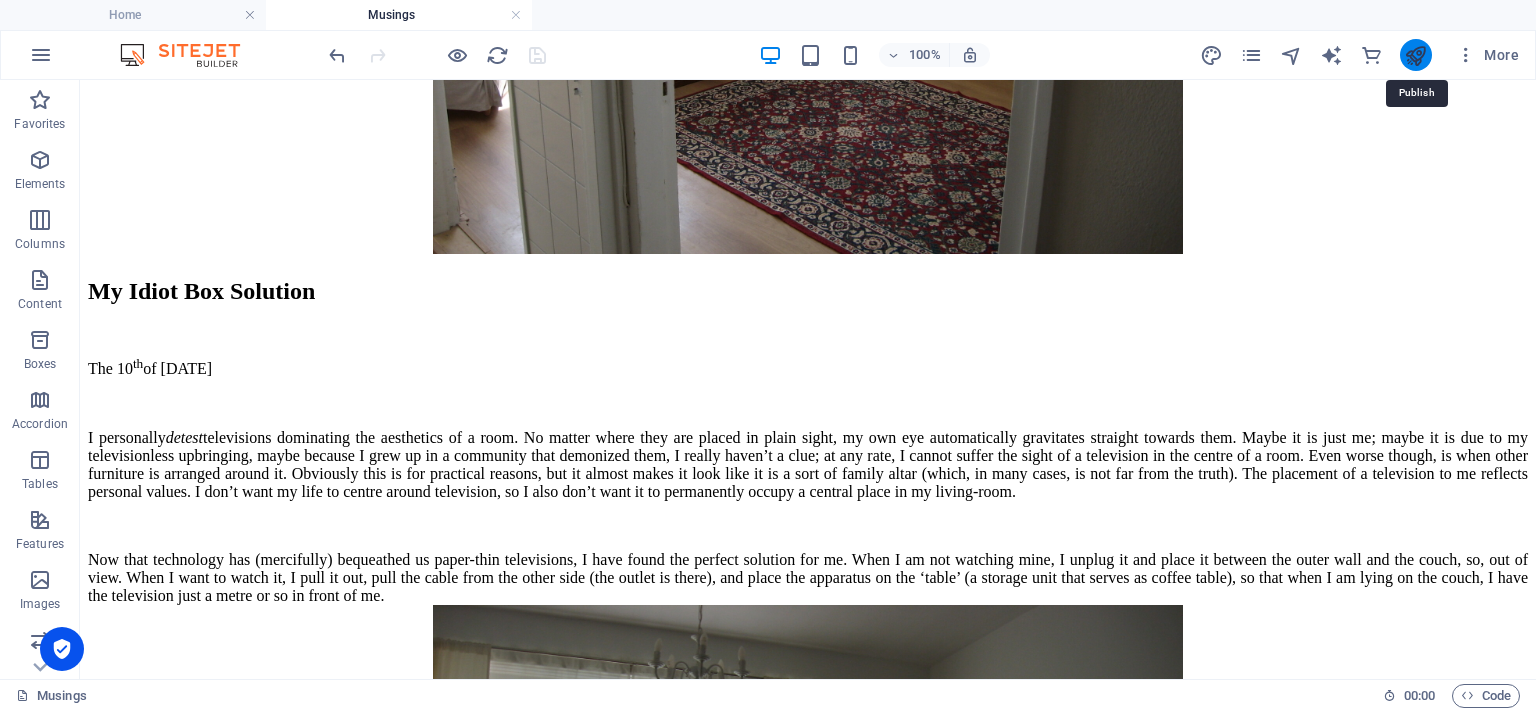 click at bounding box center (1415, 55) 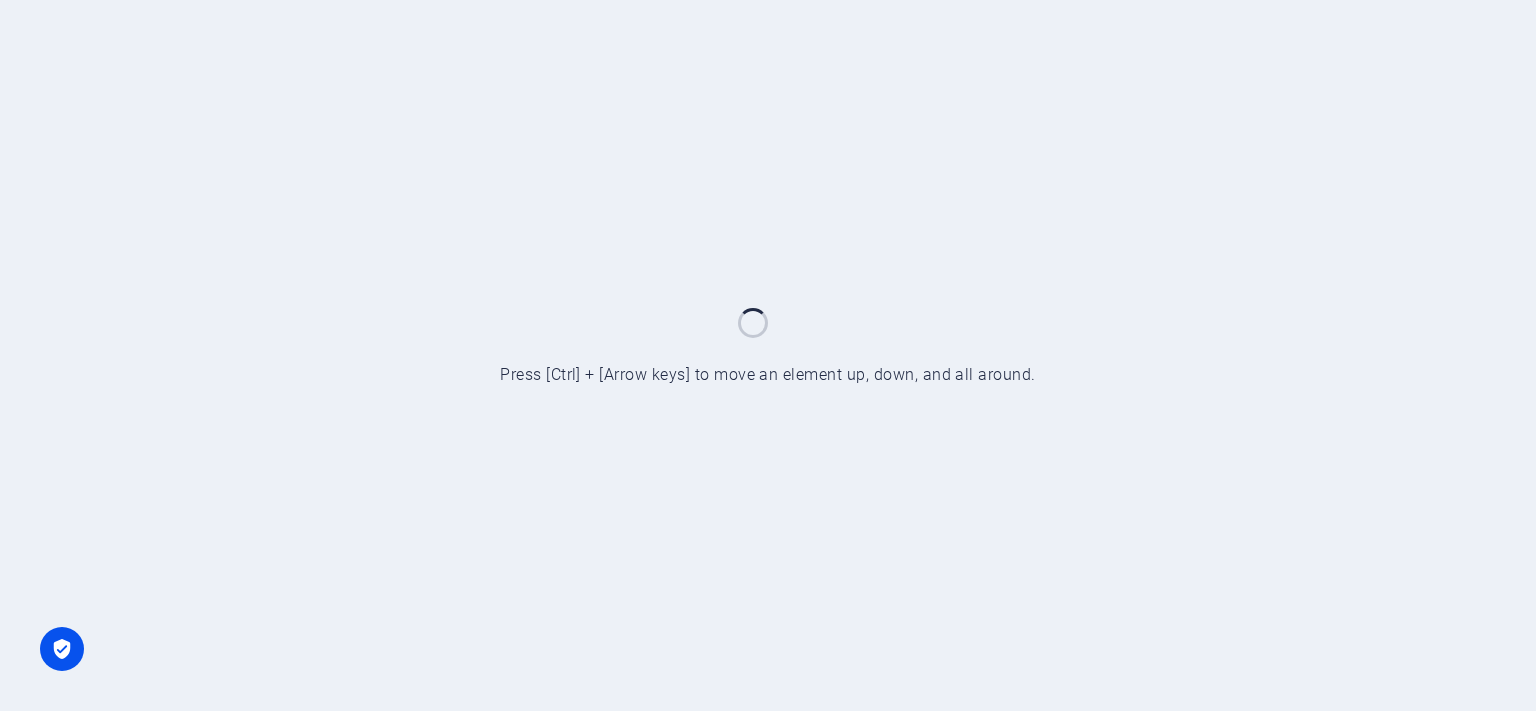 scroll, scrollTop: 0, scrollLeft: 0, axis: both 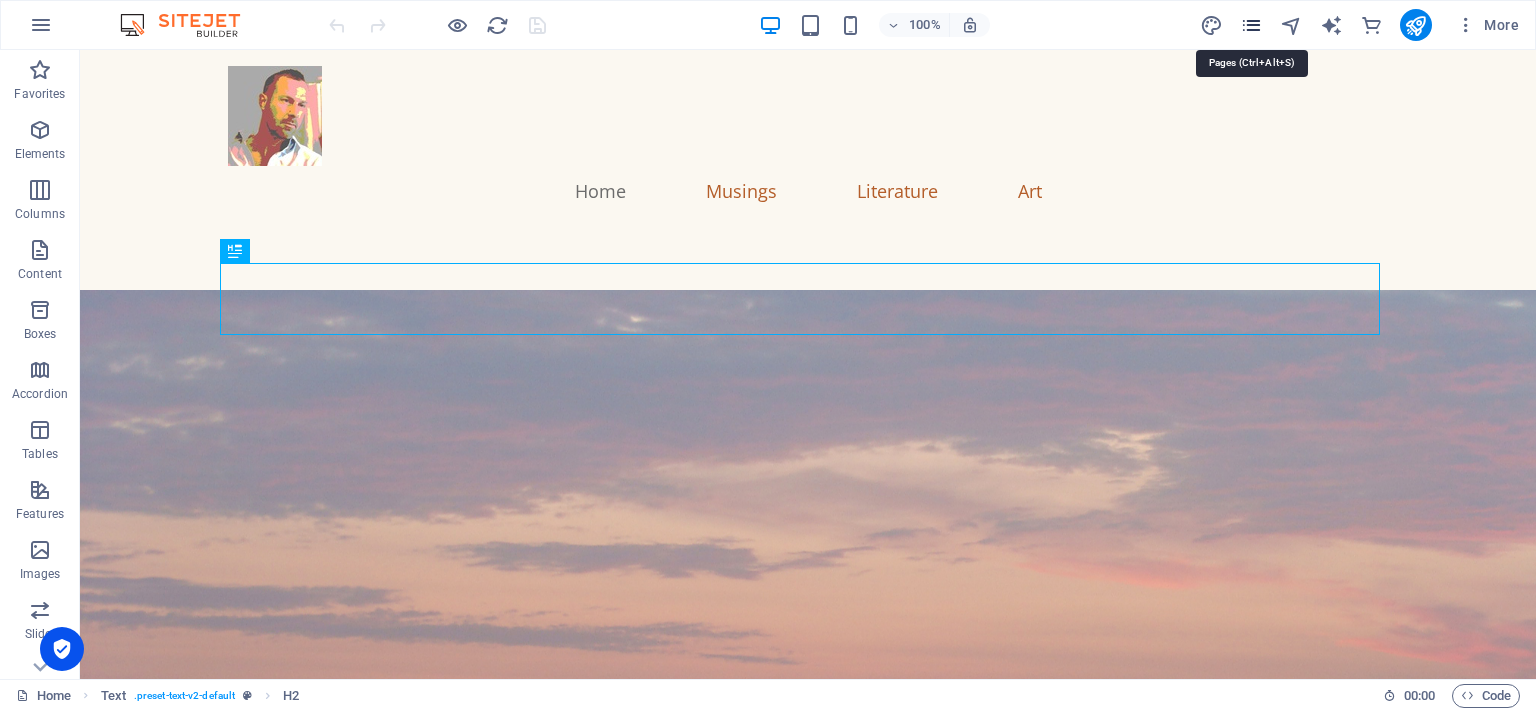 click at bounding box center (1251, 25) 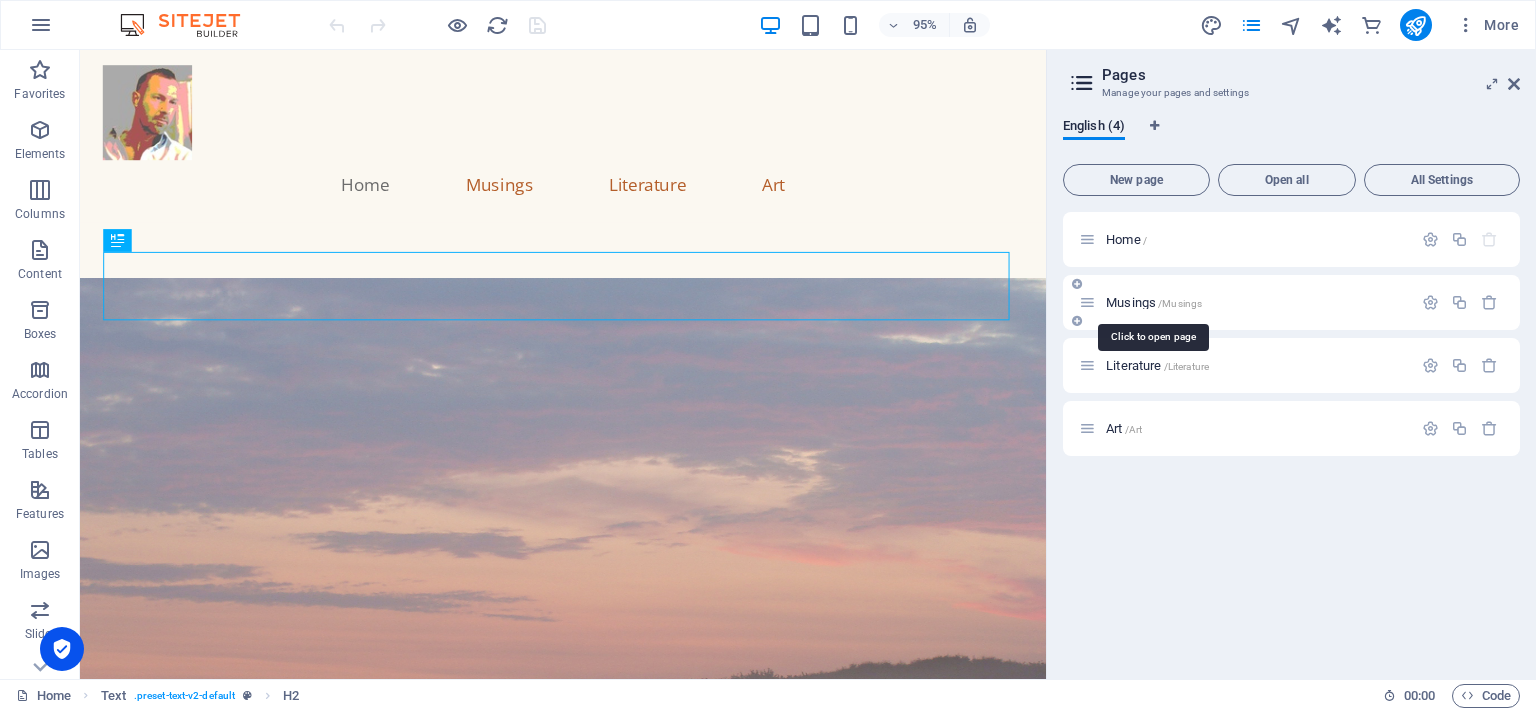click on "/Musings" at bounding box center [1180, 303] 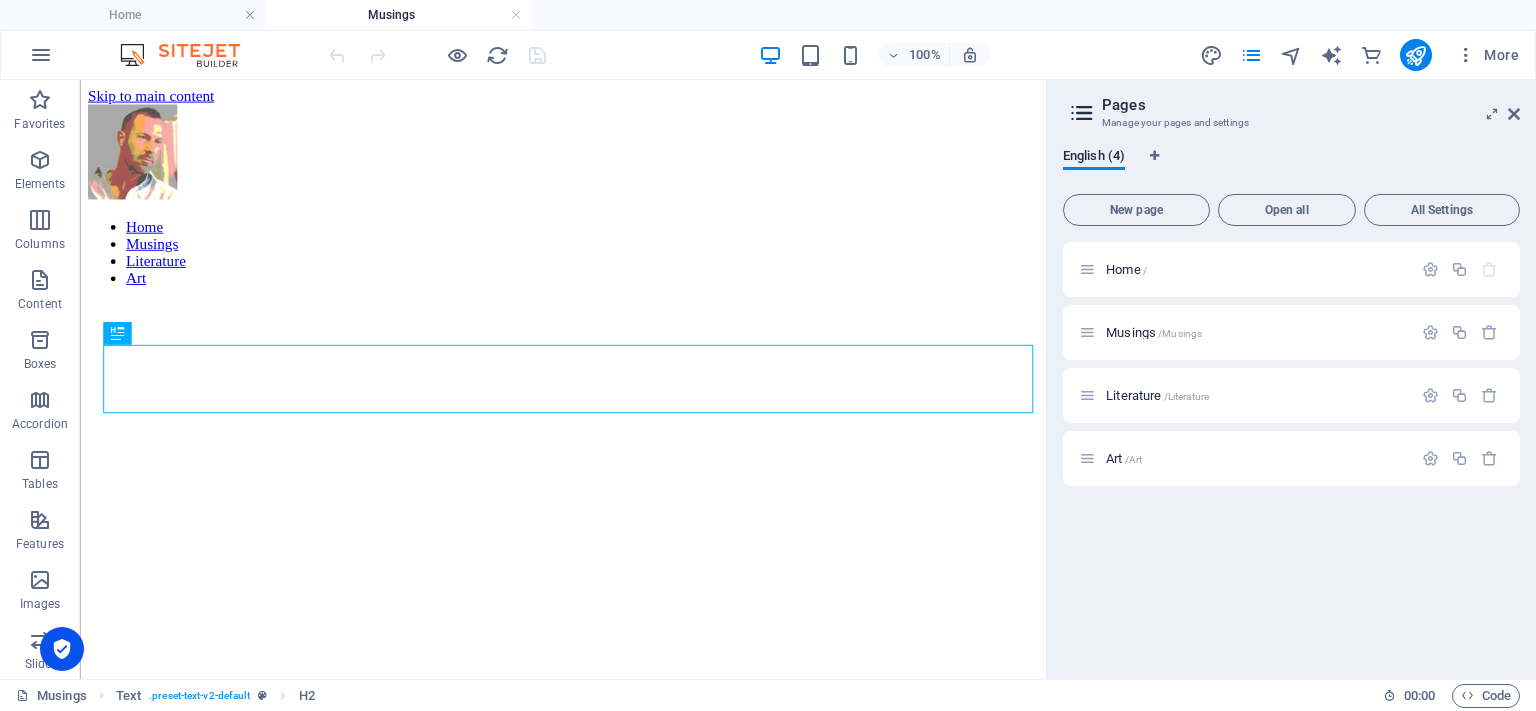 scroll, scrollTop: 790, scrollLeft: 0, axis: vertical 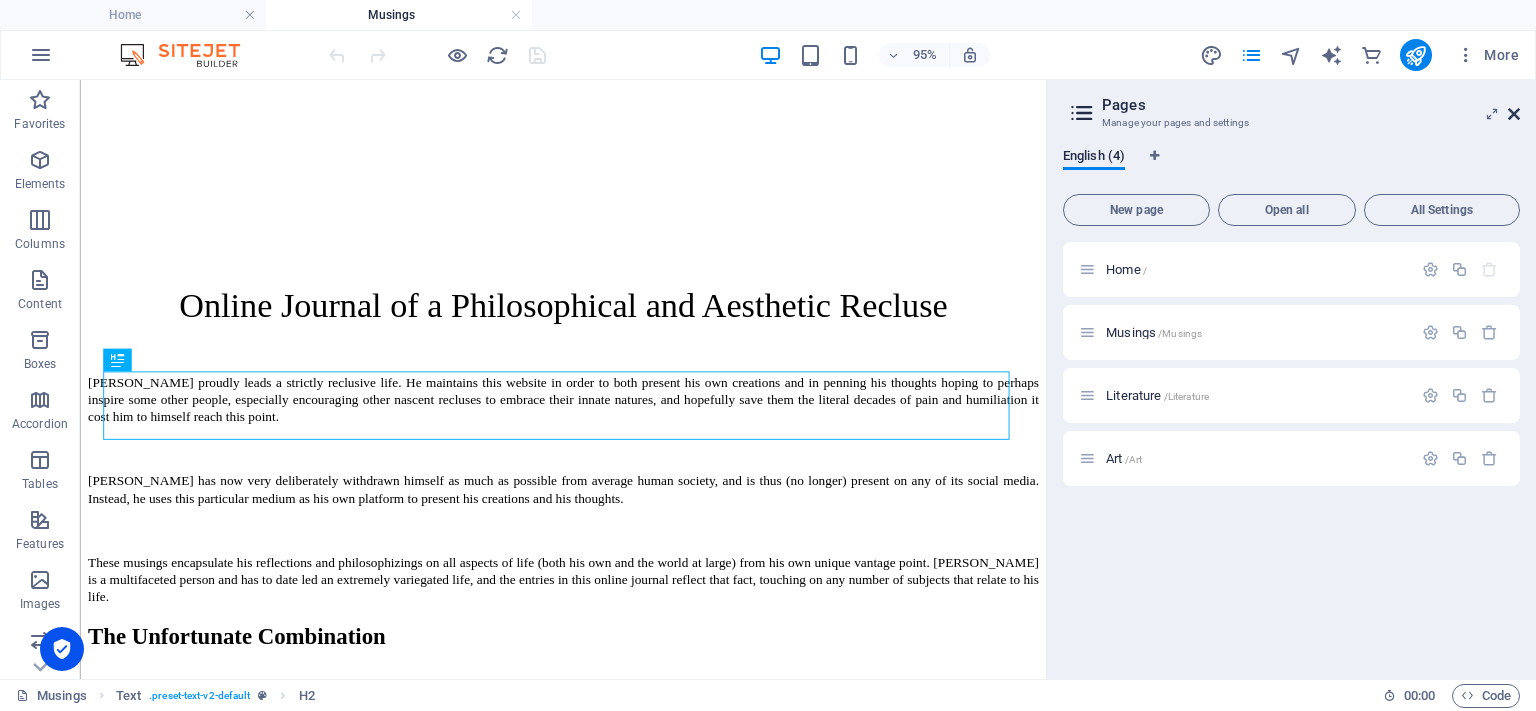 click at bounding box center [1514, 114] 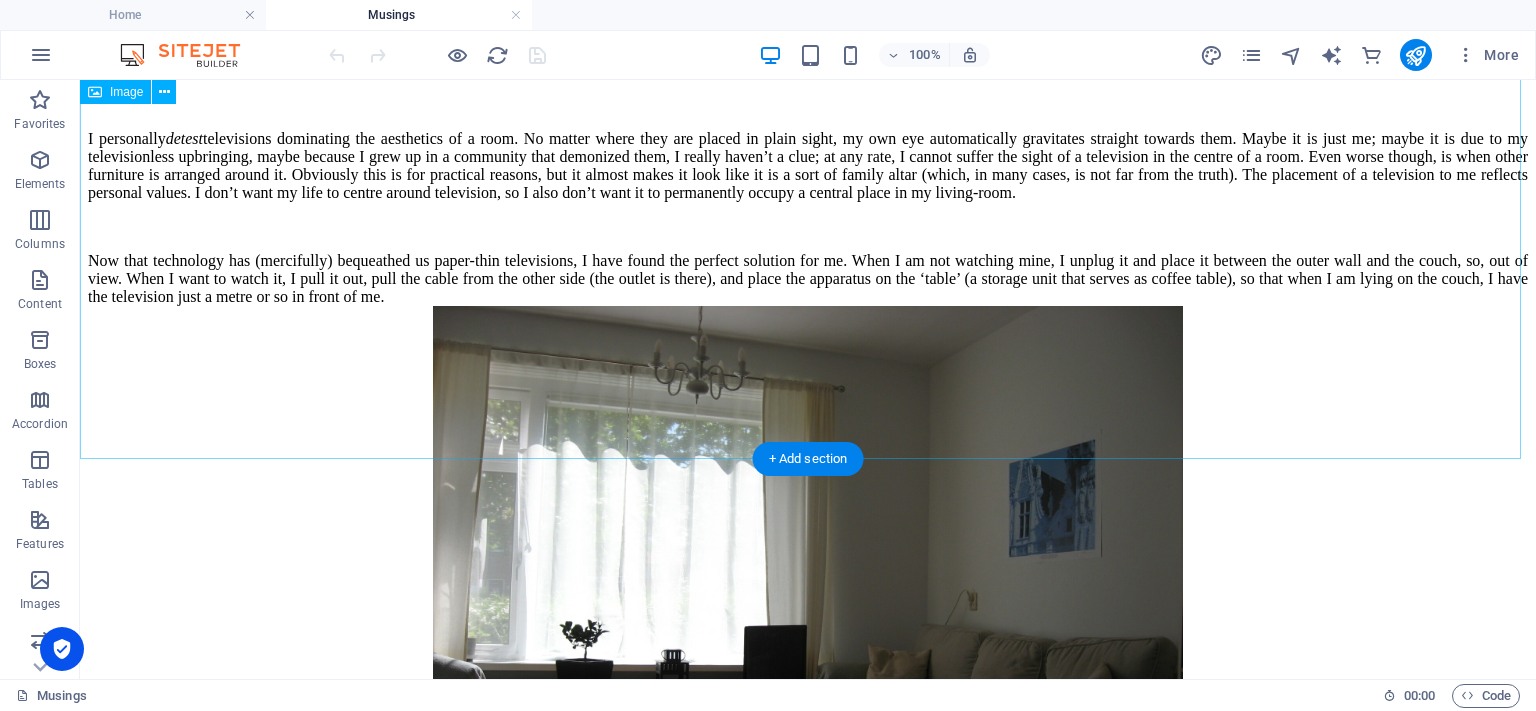 scroll, scrollTop: 4390, scrollLeft: 0, axis: vertical 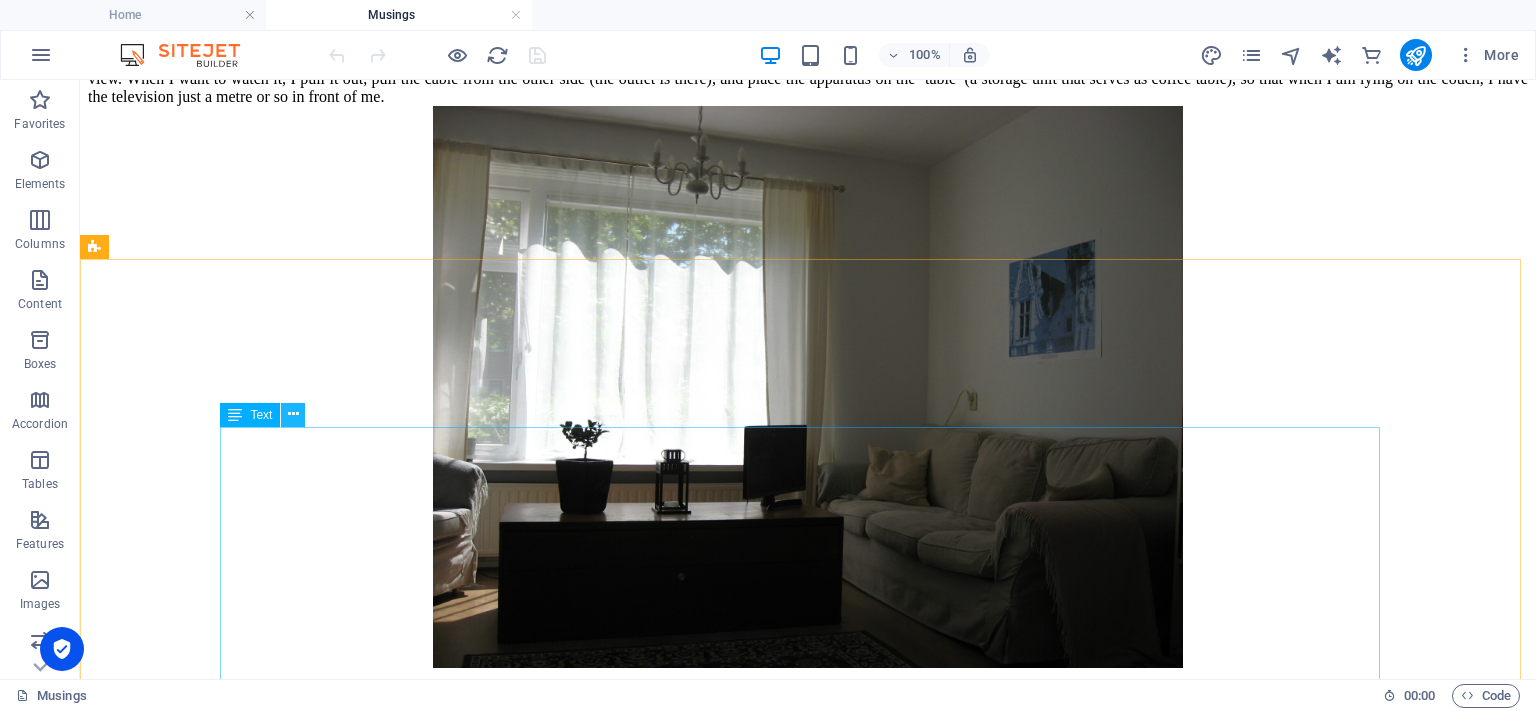 click at bounding box center (293, 414) 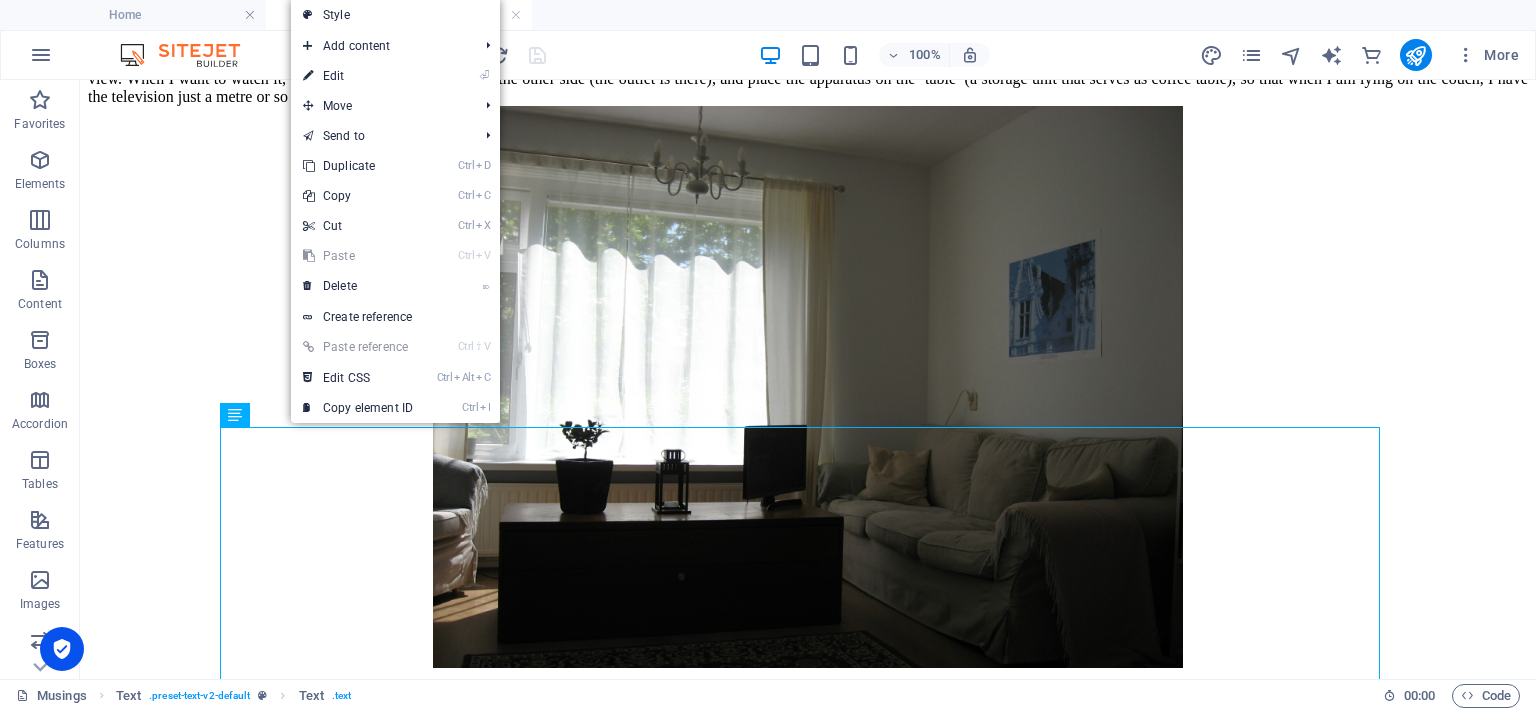 click on "⏎  Edit" at bounding box center (358, 76) 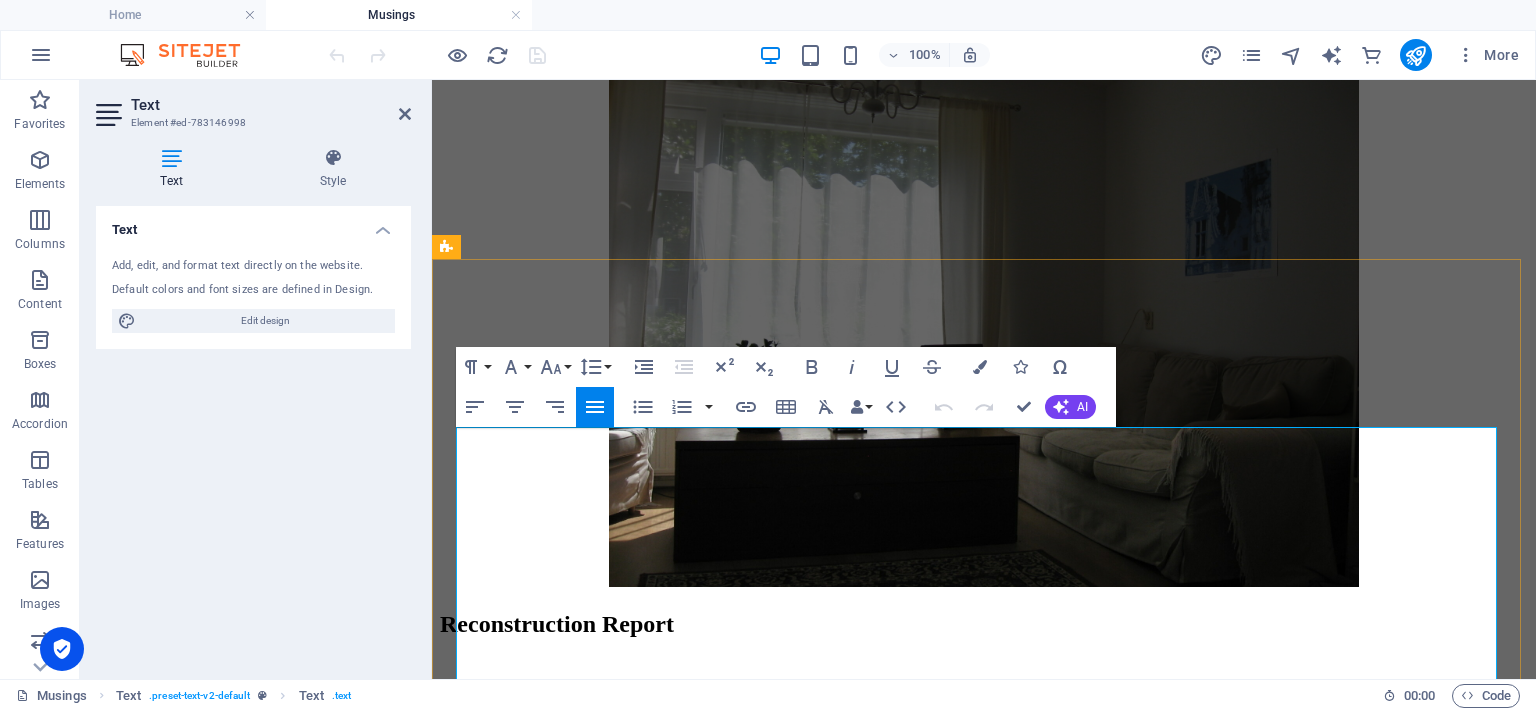 scroll, scrollTop: 4841, scrollLeft: 0, axis: vertical 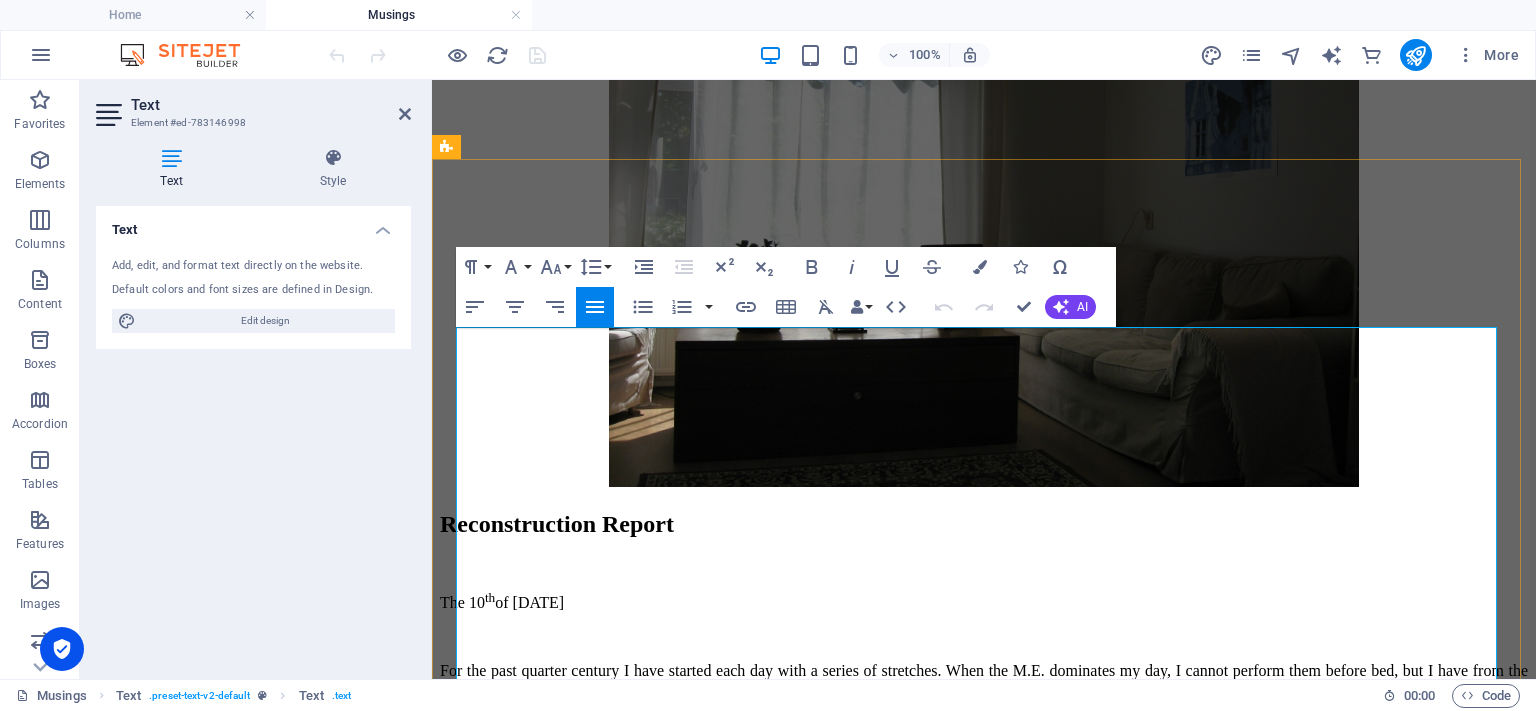 click on "I personally  detest  televisions dominating the aesthetics of a room. No matter where they are placed in plain sight, my own eye automatically gravitates straight towards them. Maybe it is just me; maybe it is due to my televisionless upbringing, maybe because I grew up in a community that demonized them, I really haven’t a clue; at any rate, I cannot suffer the sight of a television in the centre of a room. Even worse though, is when other furniture is arranged around it. Obviously this is for practical reasons, but it almost makes it look like it is a sort of family altar (which, in many cases, is not far from the truth). The placement of a television to me reflects personal values. I don’t want my life to centre around television, so I also don’t want it to permanently occupy a central place in my living-room." at bounding box center [984, -224] 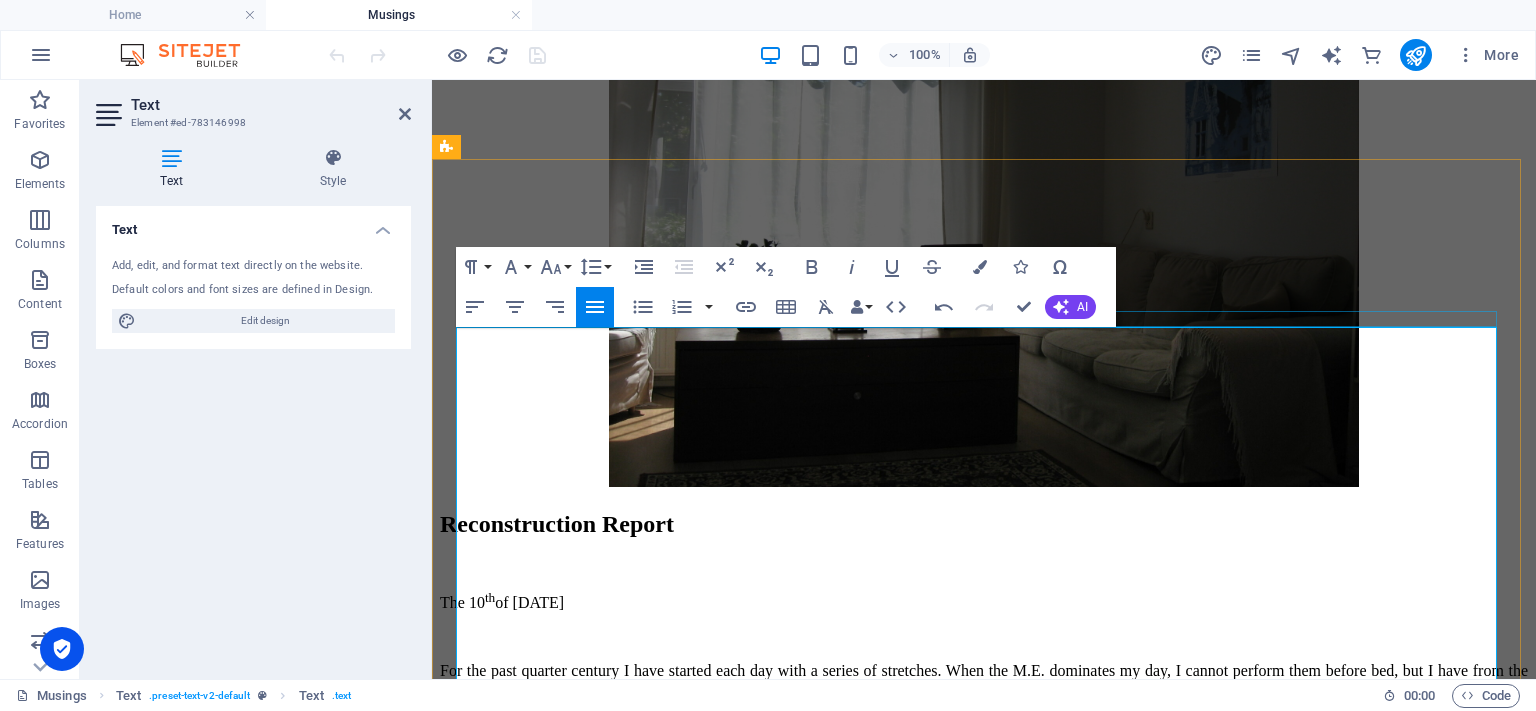 click at bounding box center [984, -366] 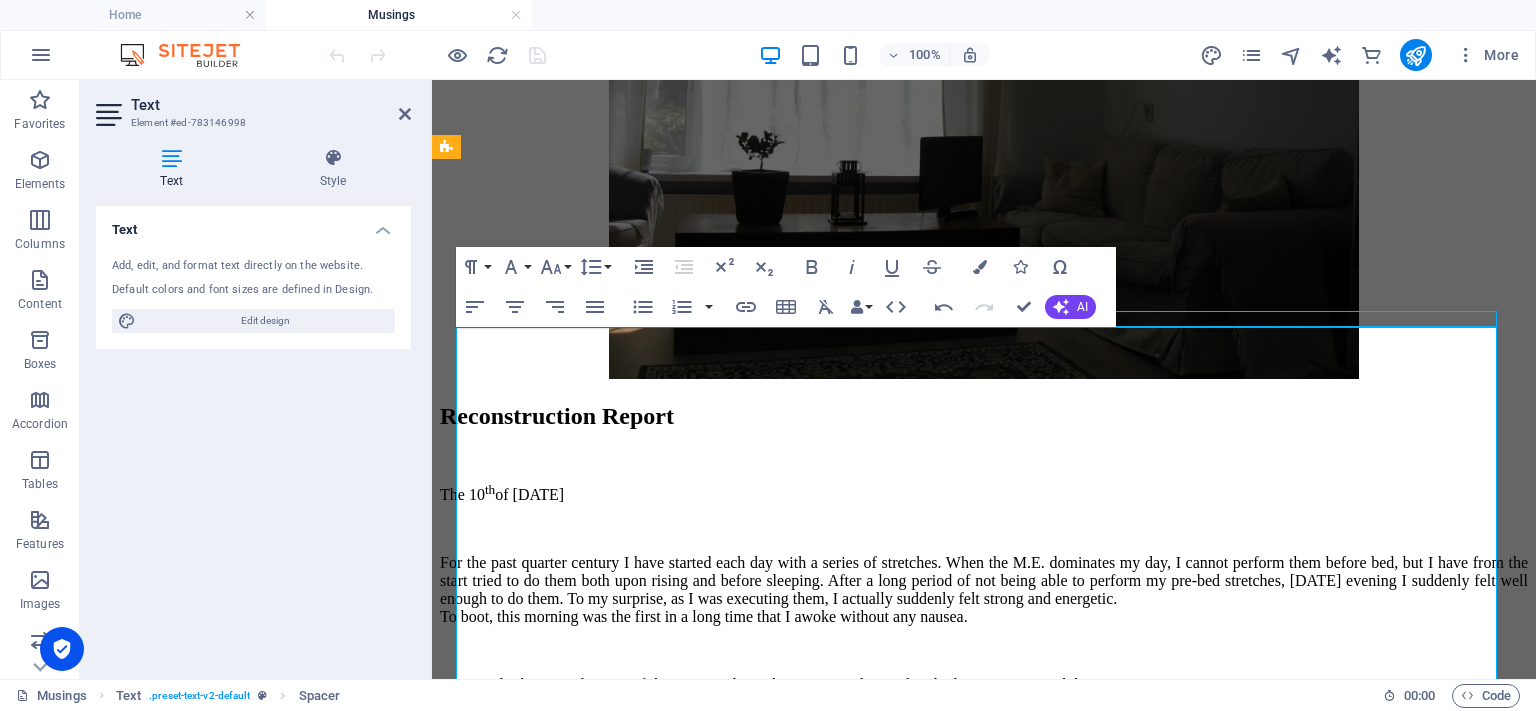 scroll, scrollTop: 4490, scrollLeft: 0, axis: vertical 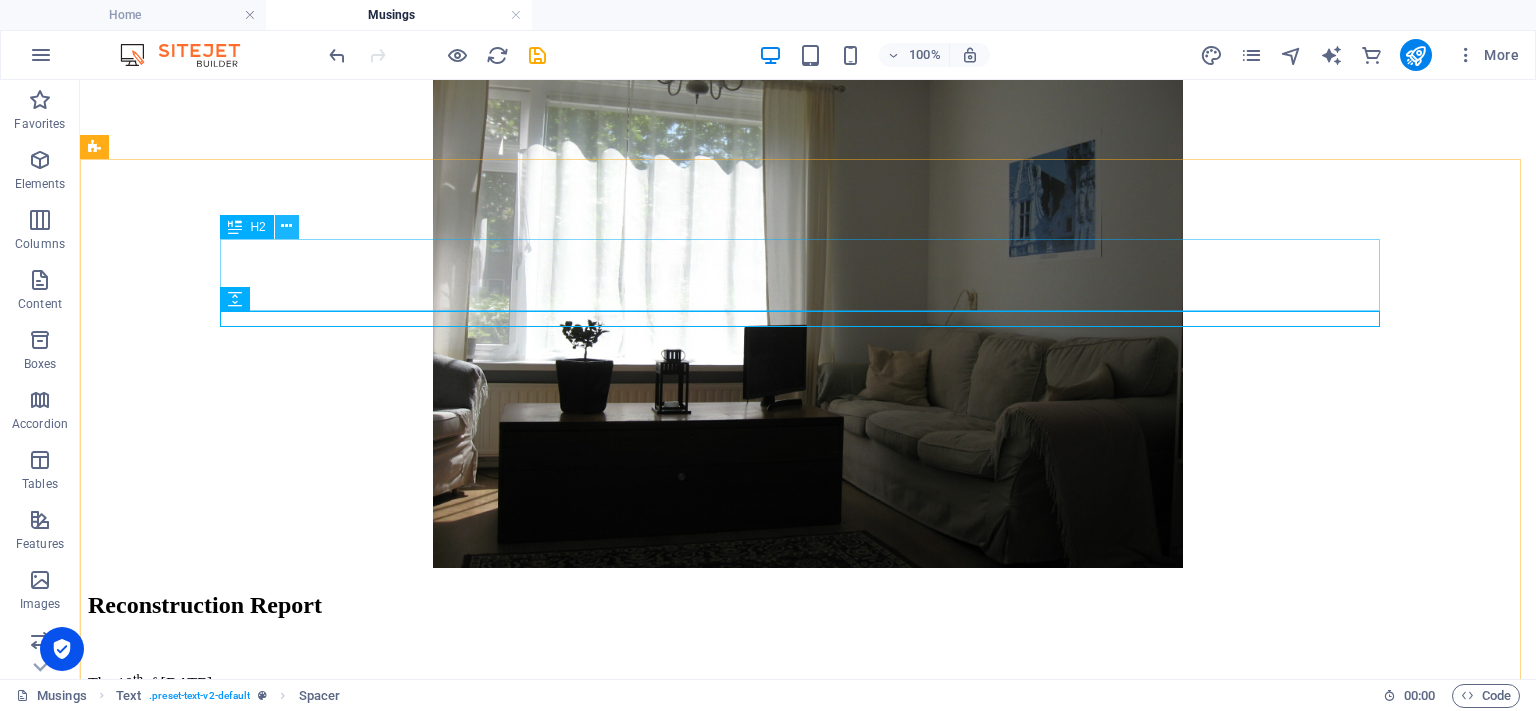 click at bounding box center (286, 226) 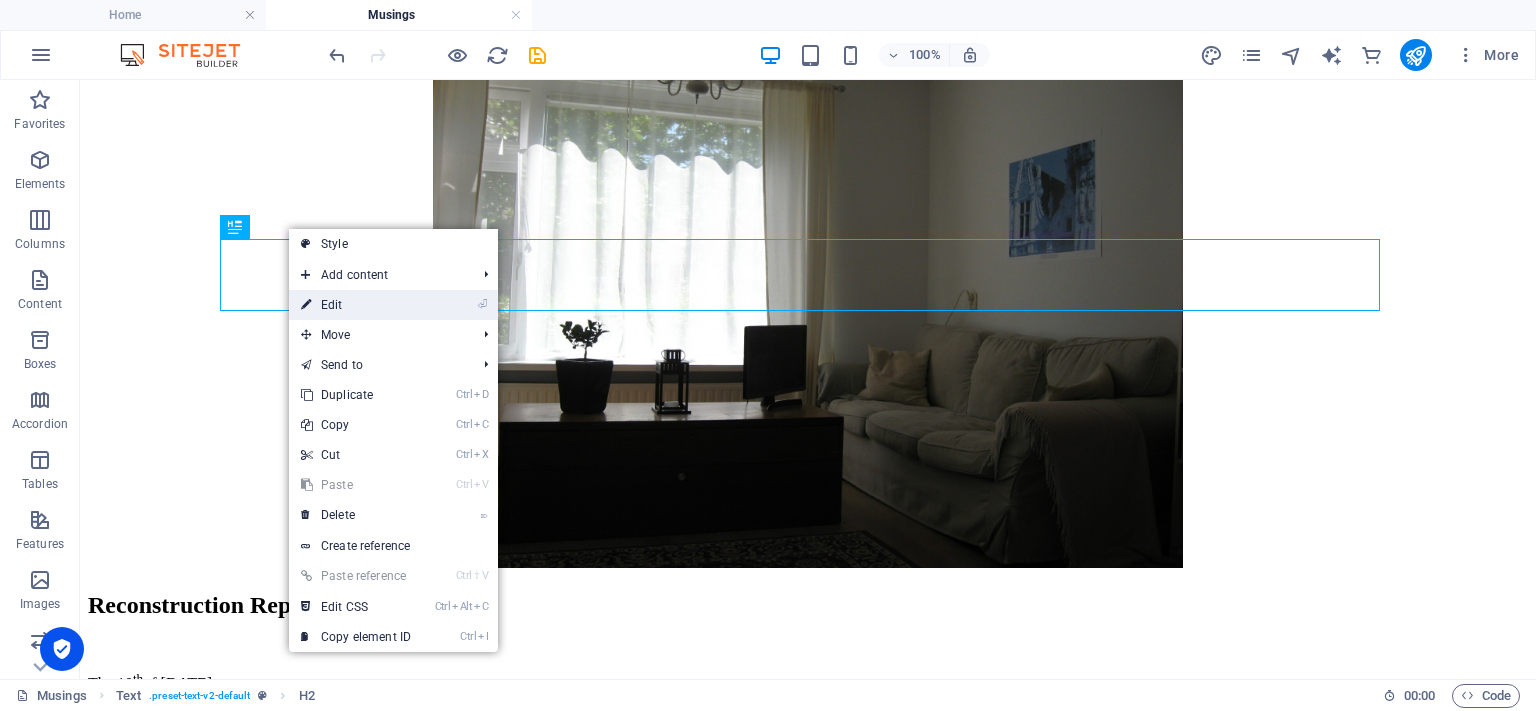 click on "⏎  Edit" at bounding box center [356, 305] 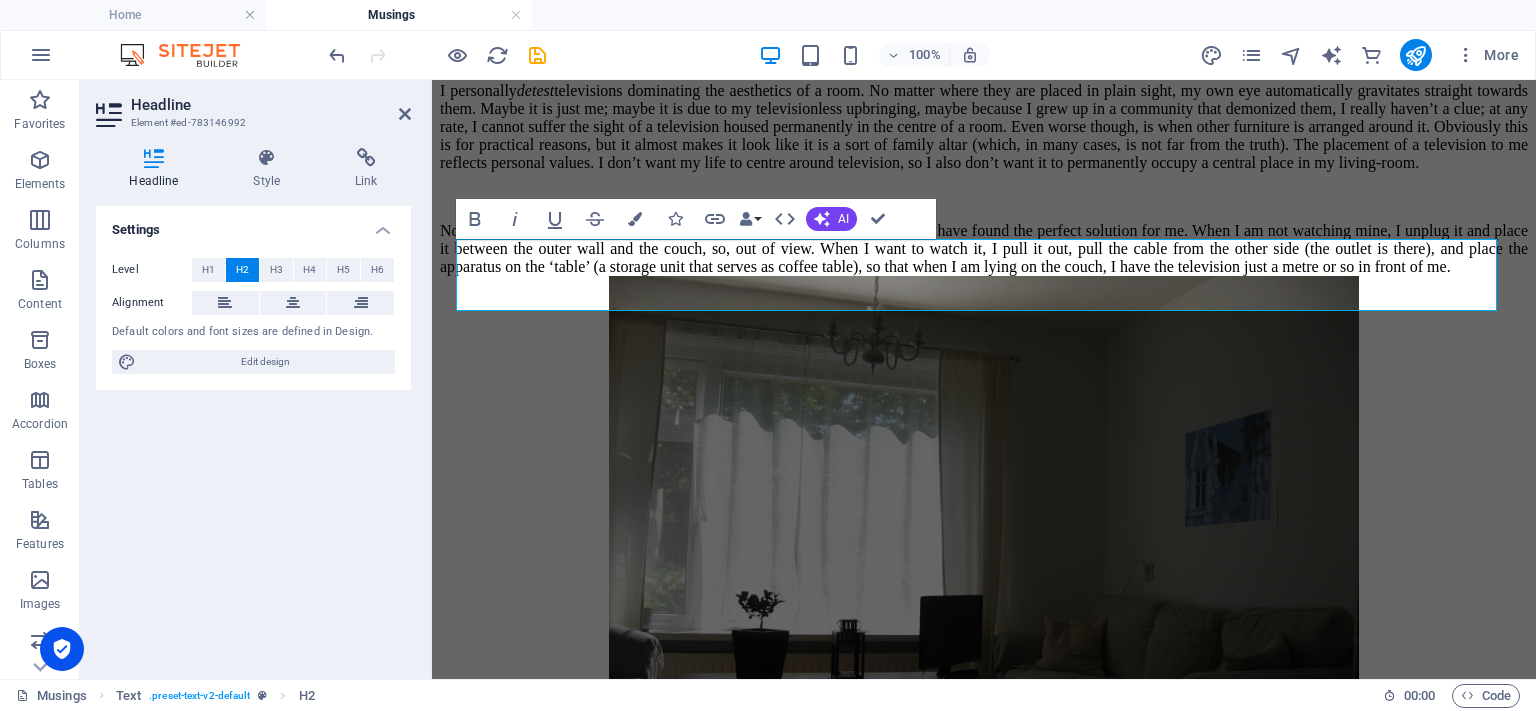 scroll, scrollTop: 4841, scrollLeft: 0, axis: vertical 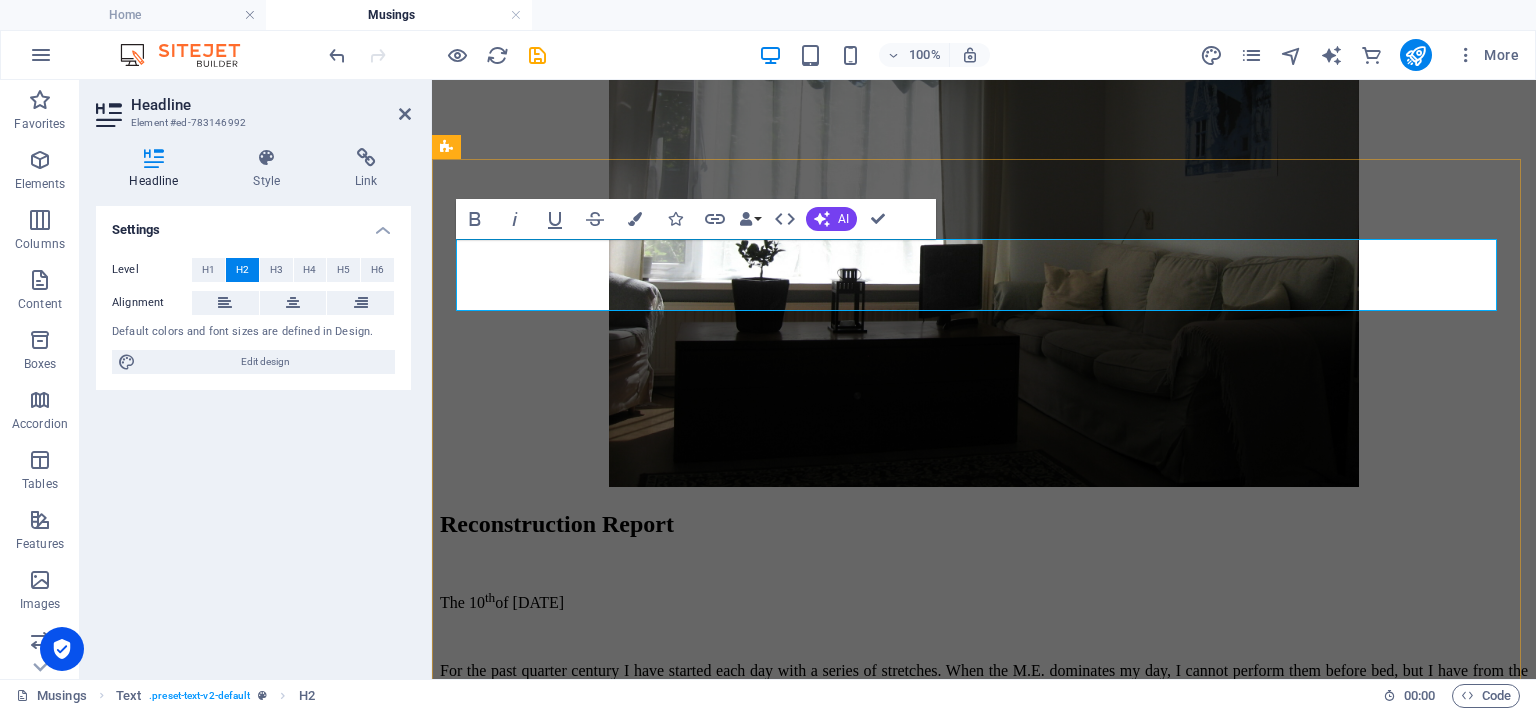 click on "My Idiot Box Solution" at bounding box center (984, -407) 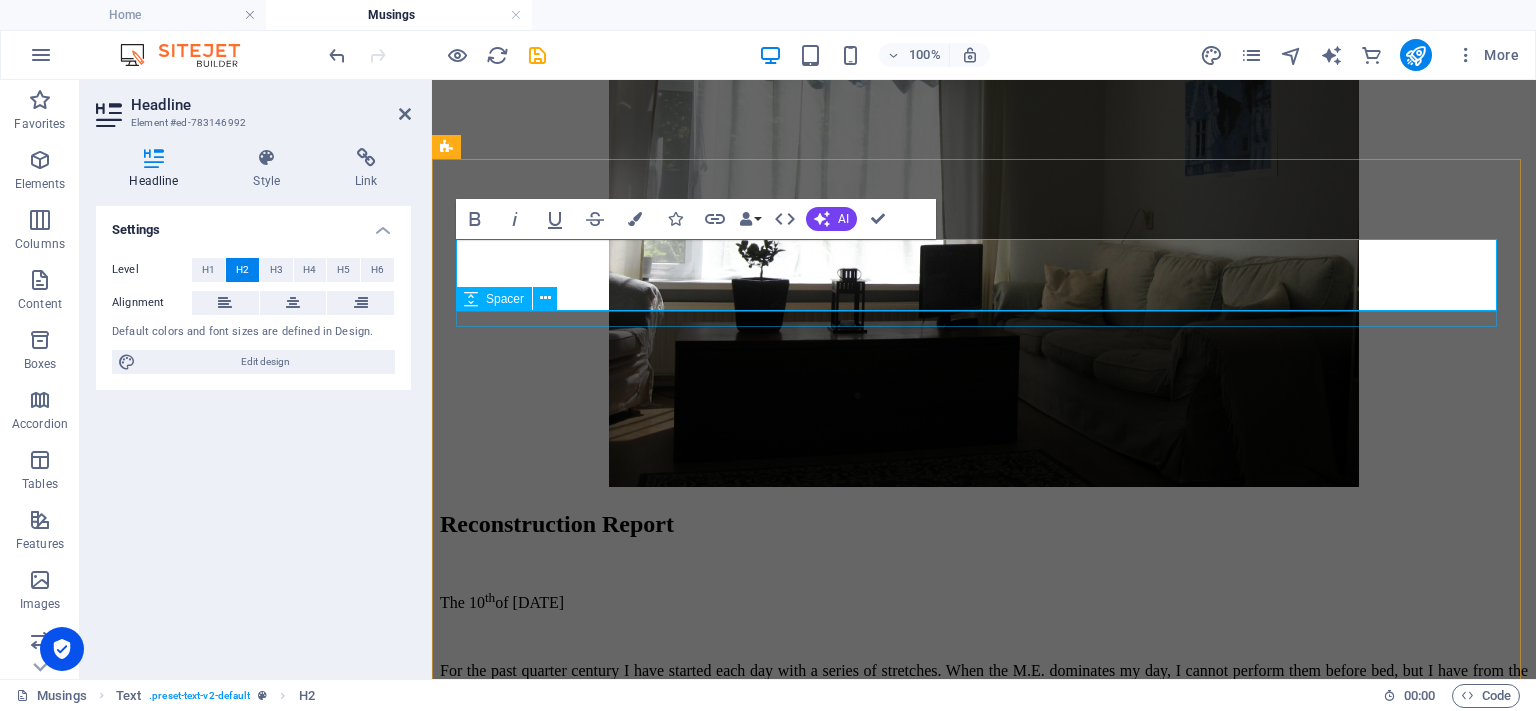 click at bounding box center (984, -366) 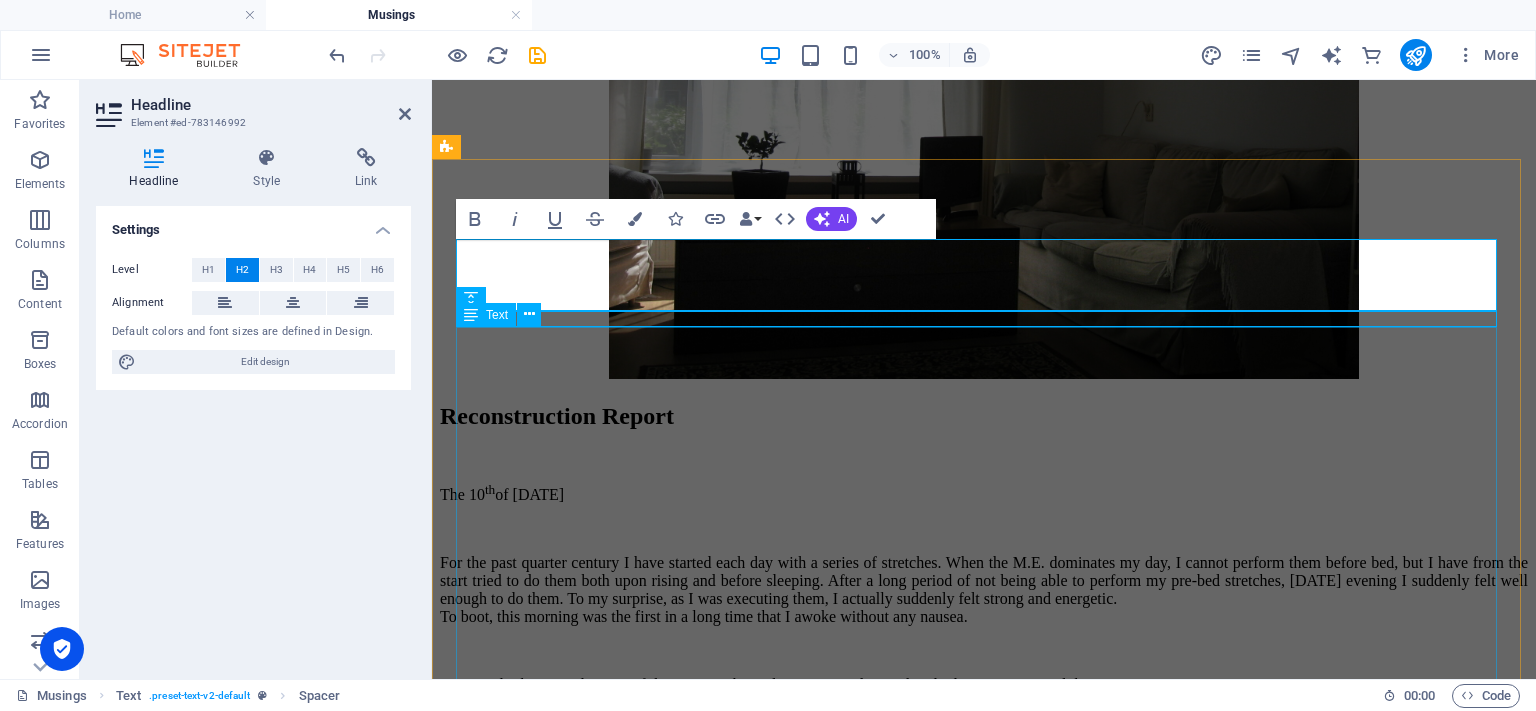 scroll, scrollTop: 4490, scrollLeft: 0, axis: vertical 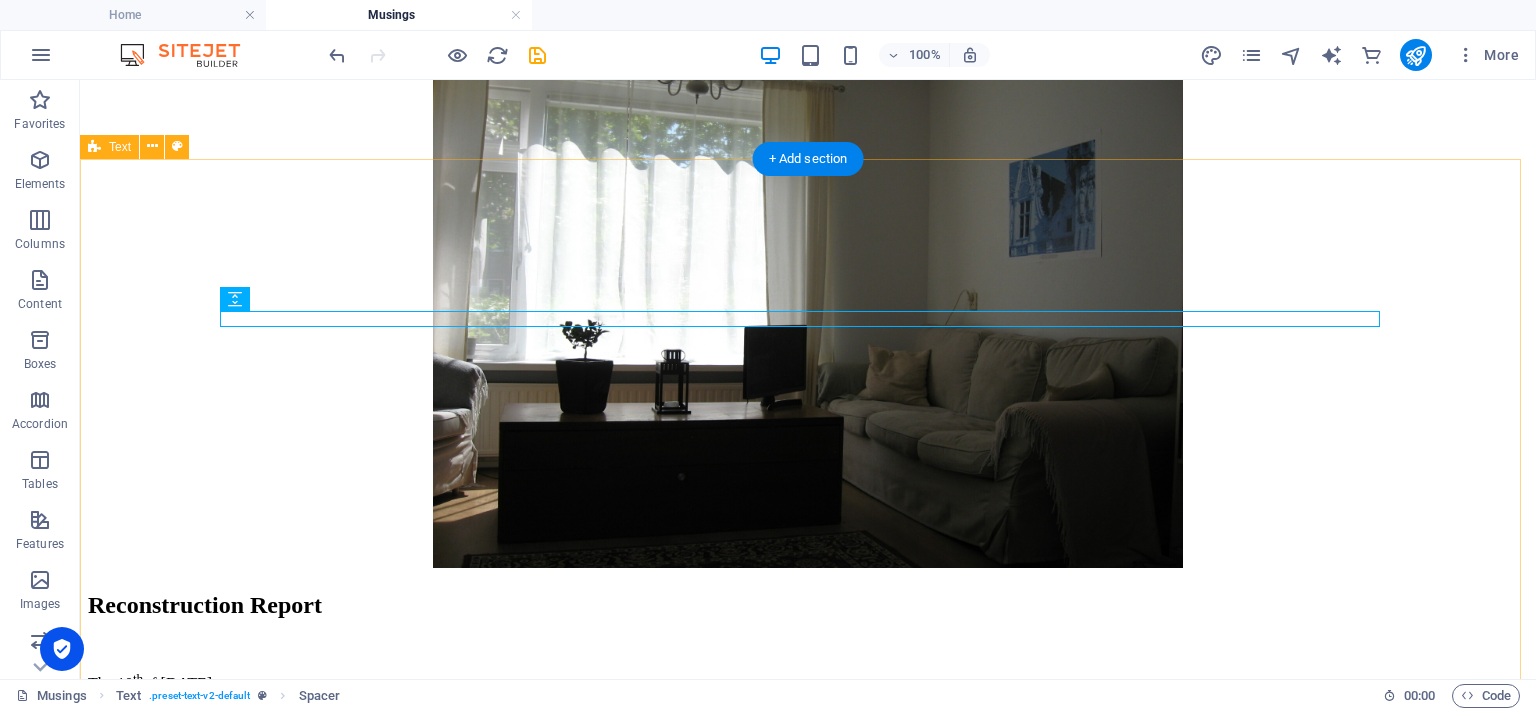 click on "The Idiot Box Solution The [DATE] I personally  detest  televisions dominating the aesthetics of a room. No matter where they are placed in plain sight, my own eye automatically gravitates straight towards them. Maybe it is just me; maybe it is due to my televisionless upbringing, maybe because I grew up in a community that demonized them, I really haven’t a clue; at any rate, I cannot suffer the sight of a television housed permanently in the centre of a room. Even worse though, is when other furniture is arranged around it. Obviously this is for practical reasons, but it almost makes it look like it is a sort of family altar (which, in many cases, is not far from the truth). The placement of a television to me reflects personal values. I don’t want my life to centre around television, so I also don’t want it to permanently occupy a central place in my living-room." at bounding box center [808, -158] 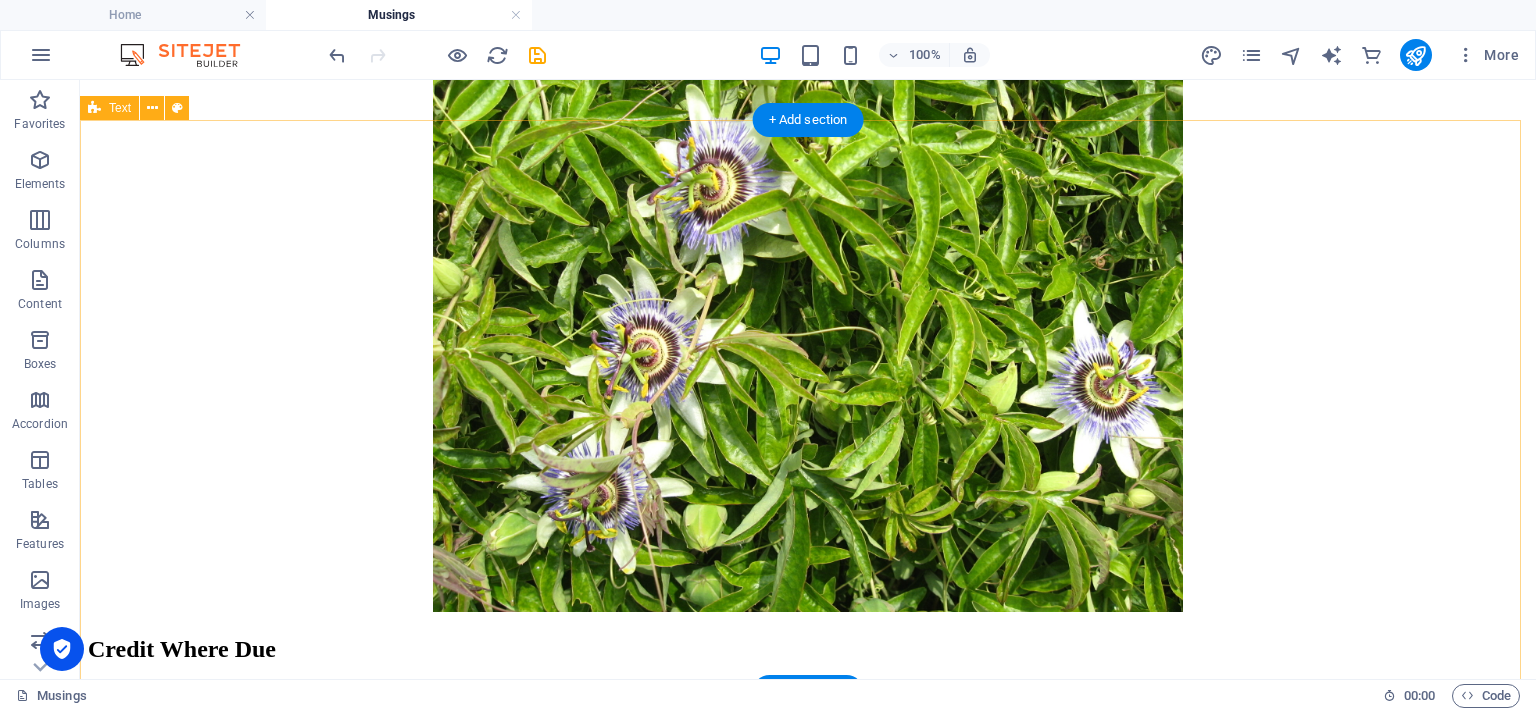scroll, scrollTop: 5590, scrollLeft: 0, axis: vertical 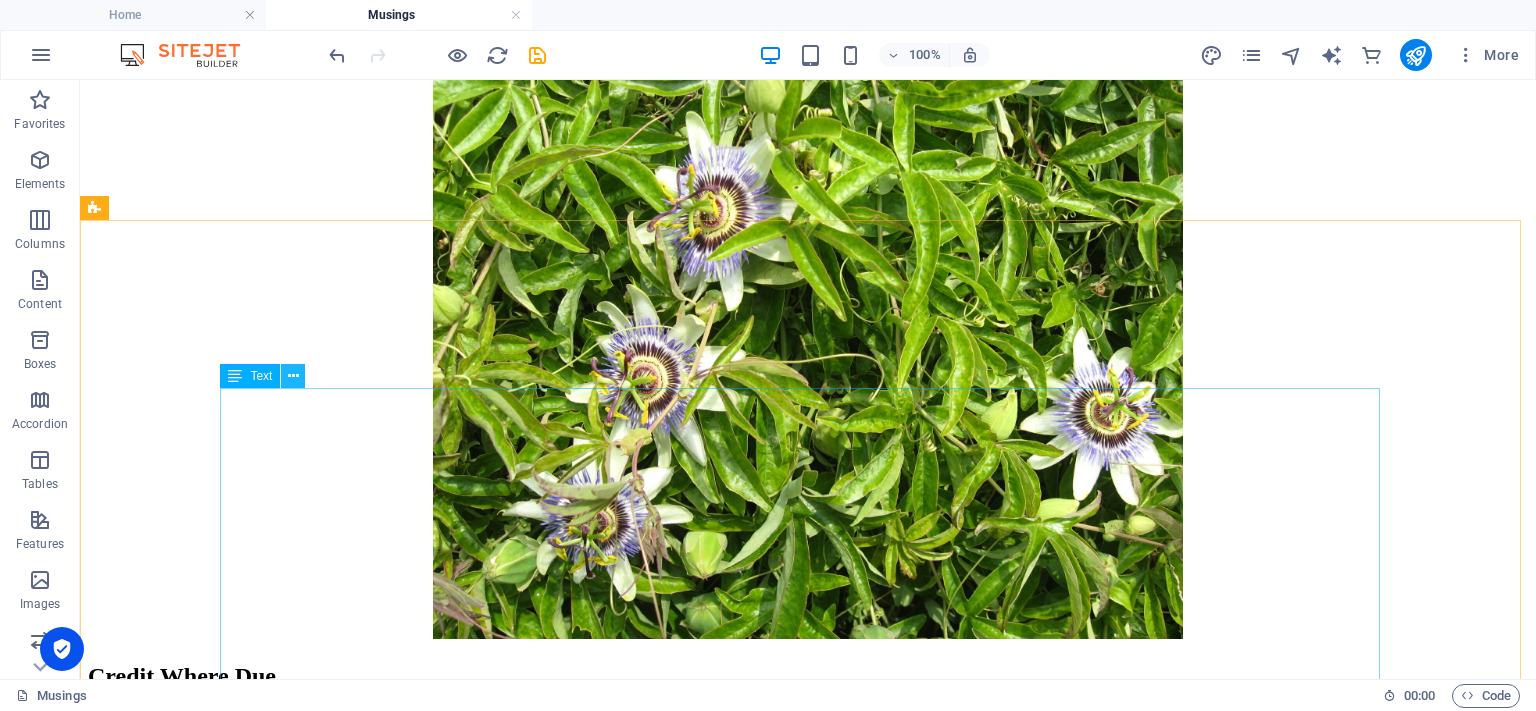 click at bounding box center [293, 376] 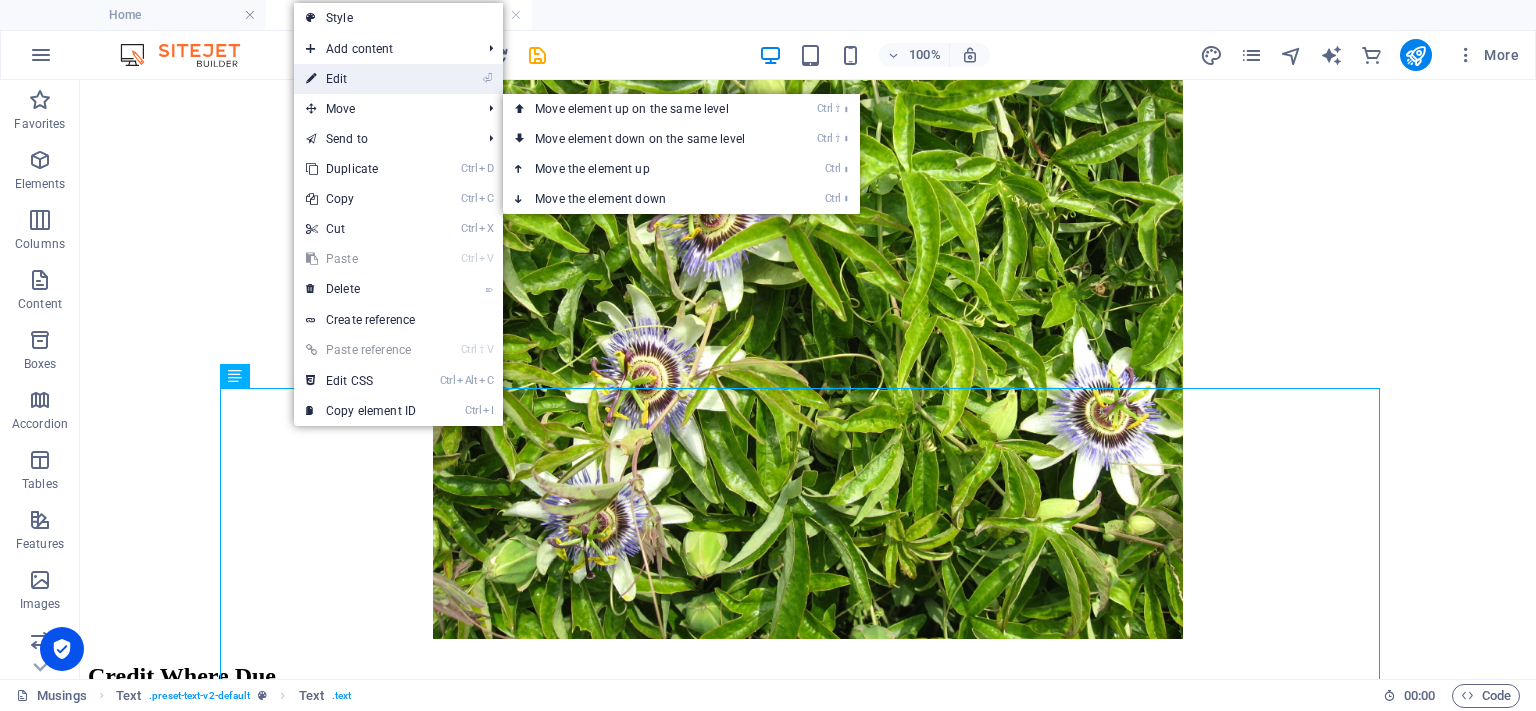click on "⏎  Edit" at bounding box center [361, 79] 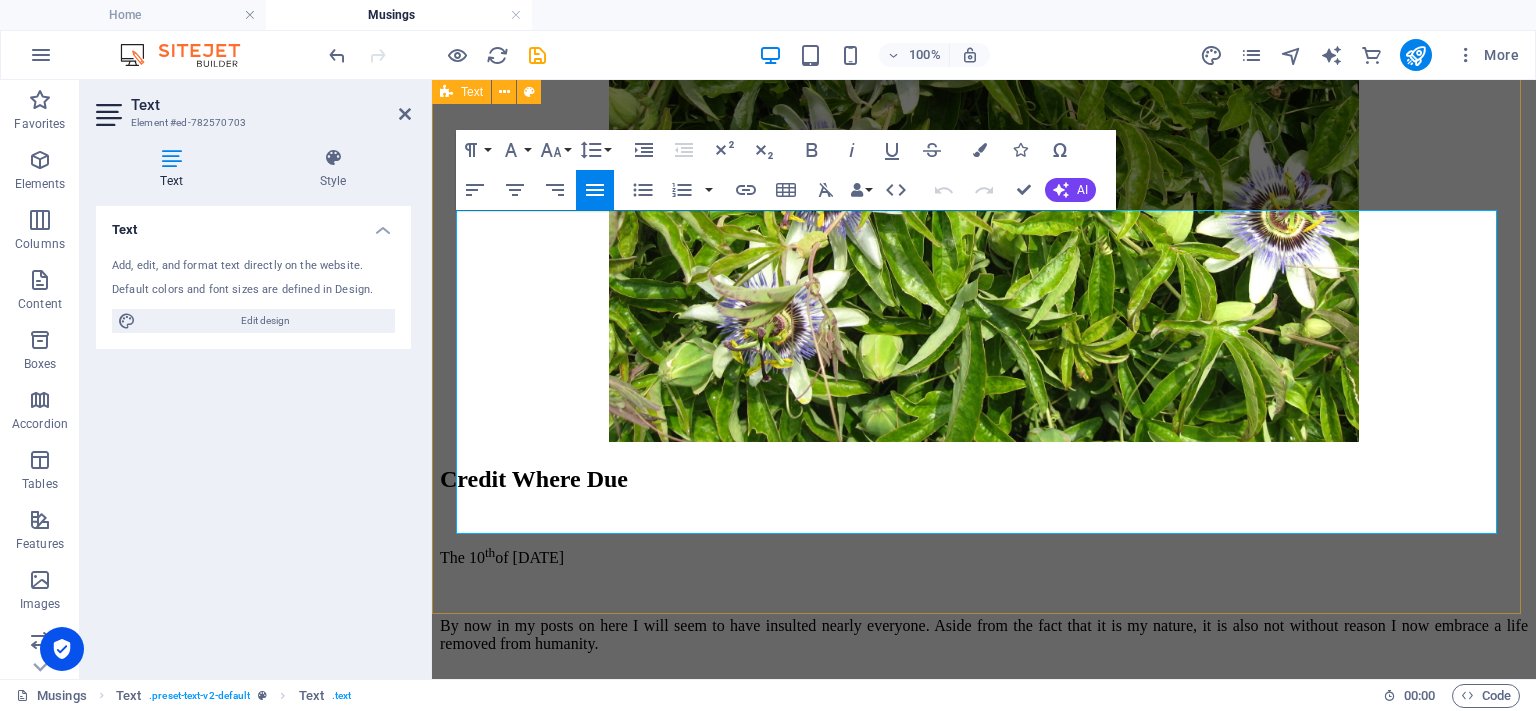 scroll, scrollTop: 6268, scrollLeft: 0, axis: vertical 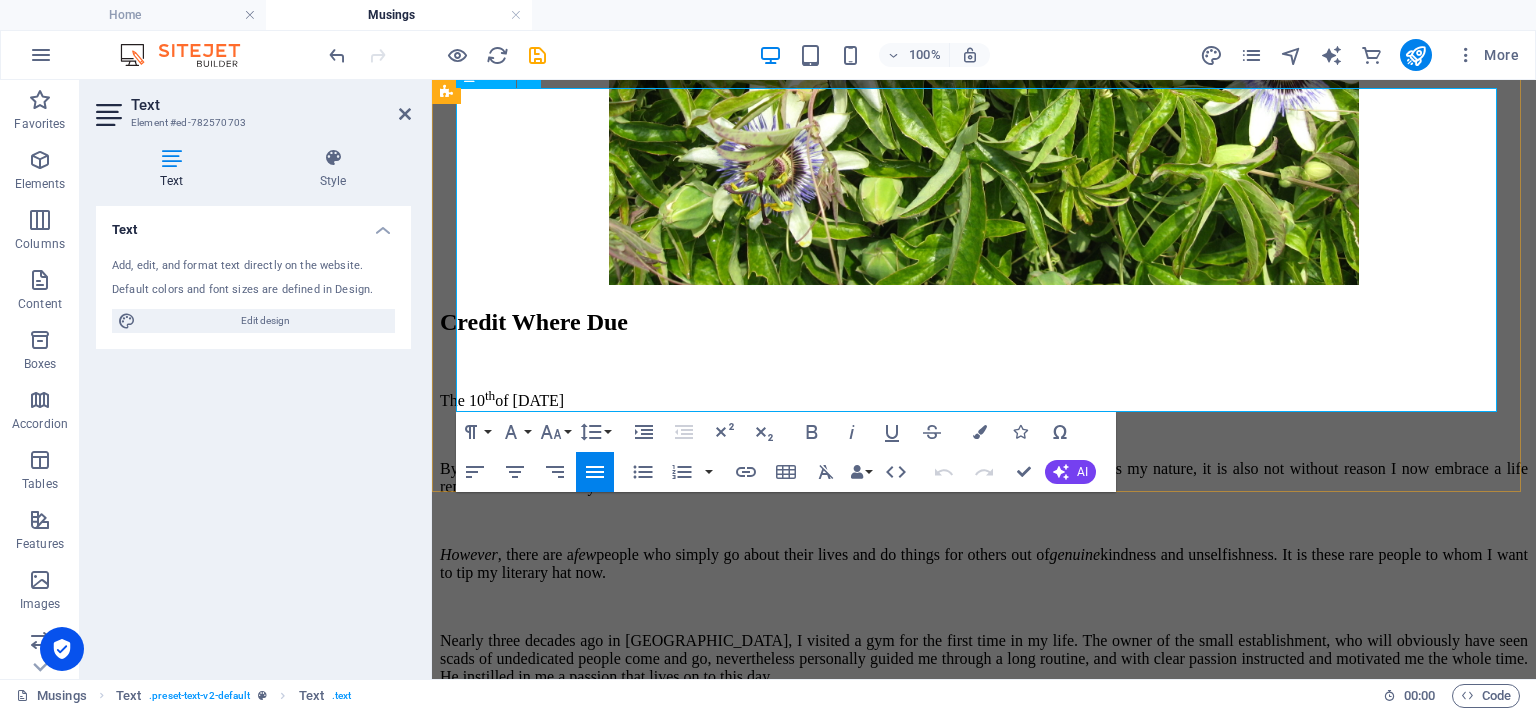 click on "After deadheading the flower beds I experienced some M.E. inflammation, with all the usual symptoms and needing to lie down,  but,  without any nausea now." at bounding box center [984, -566] 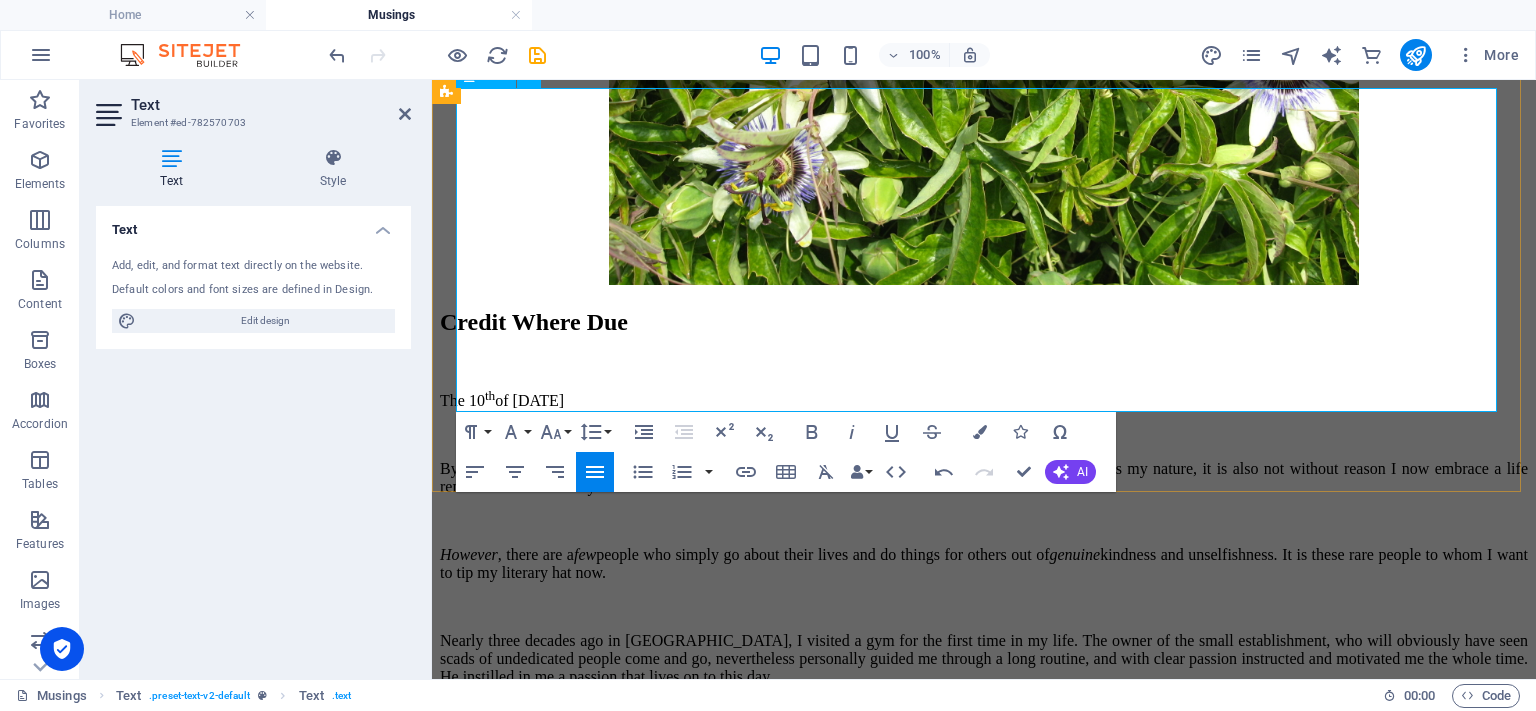 click on "After having deadheaded the flower beds I experienced some M.E. inflammation, with all the usual symptoms and needing to lie down,  but,  without any nausea now." at bounding box center [984, -566] 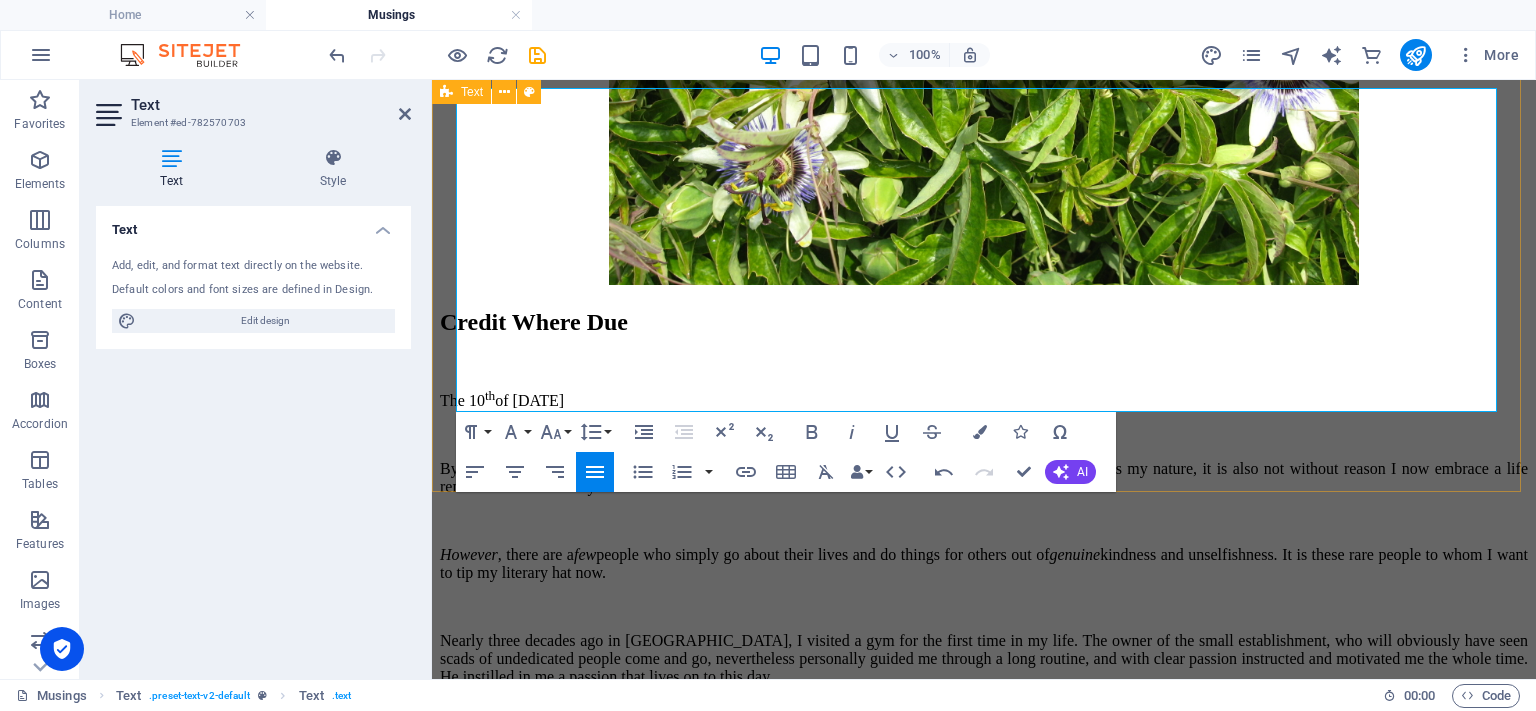 drag, startPoint x: 1159, startPoint y: 439, endPoint x: 1514, endPoint y: 439, distance: 355 